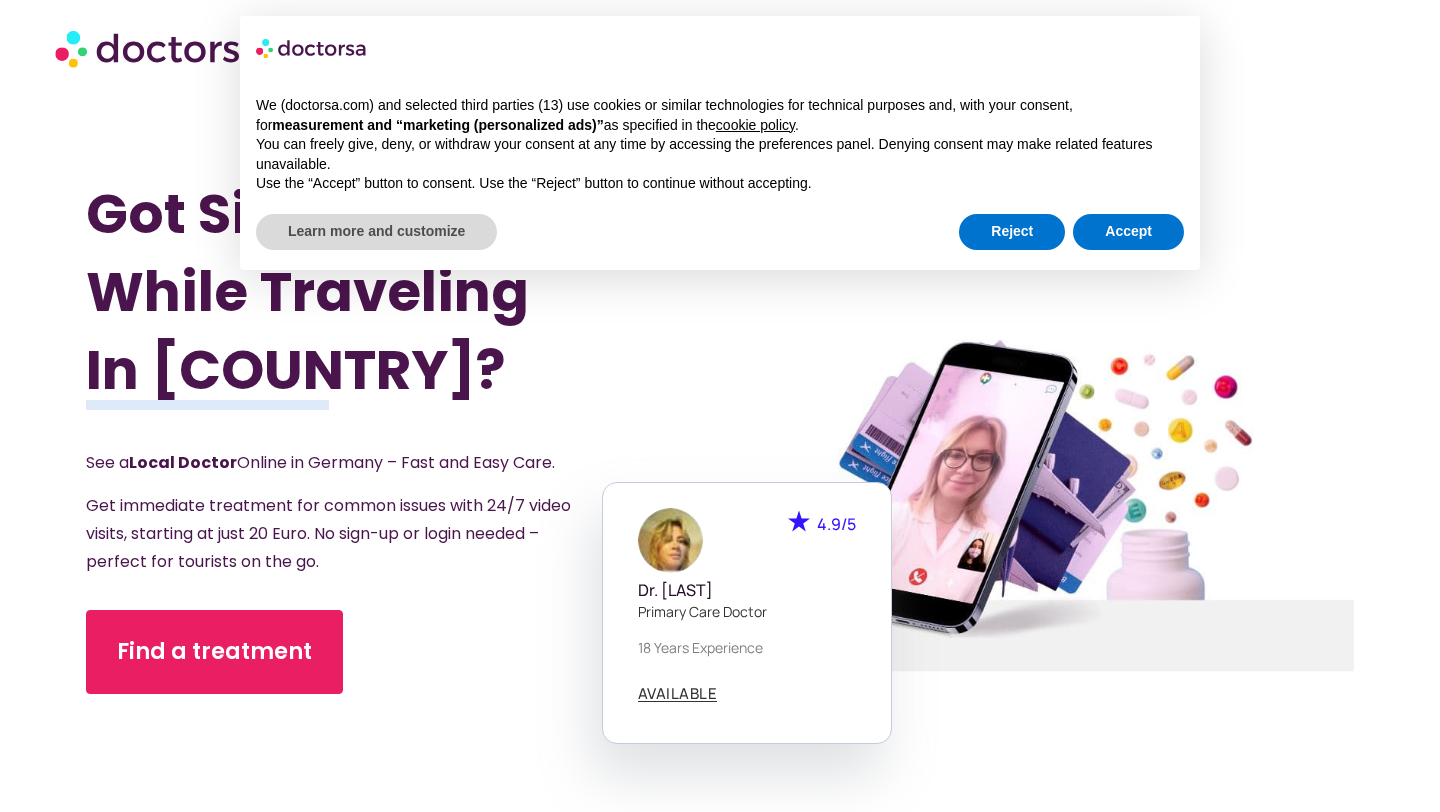 scroll, scrollTop: 0, scrollLeft: 0, axis: both 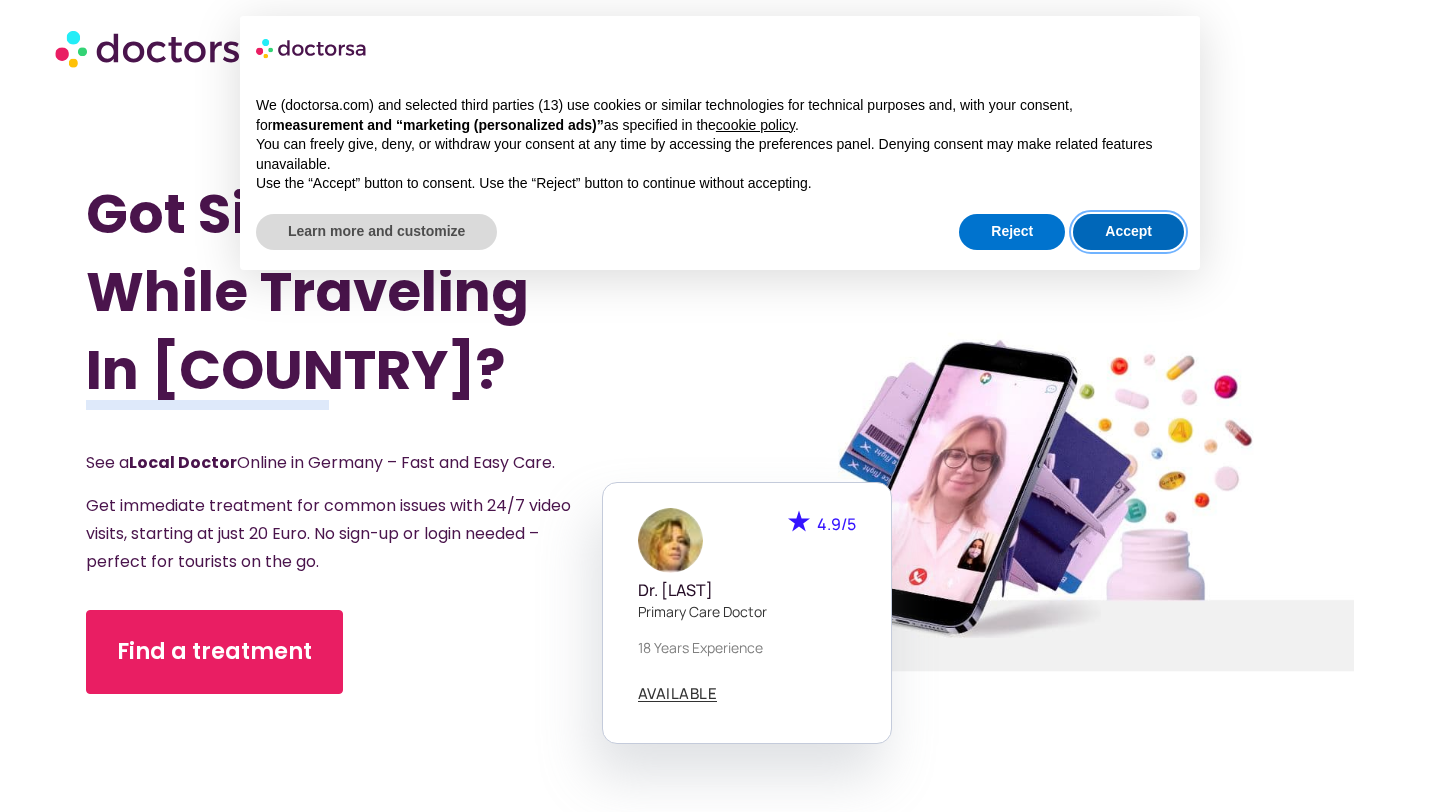 click on "Accept" at bounding box center [1128, 232] 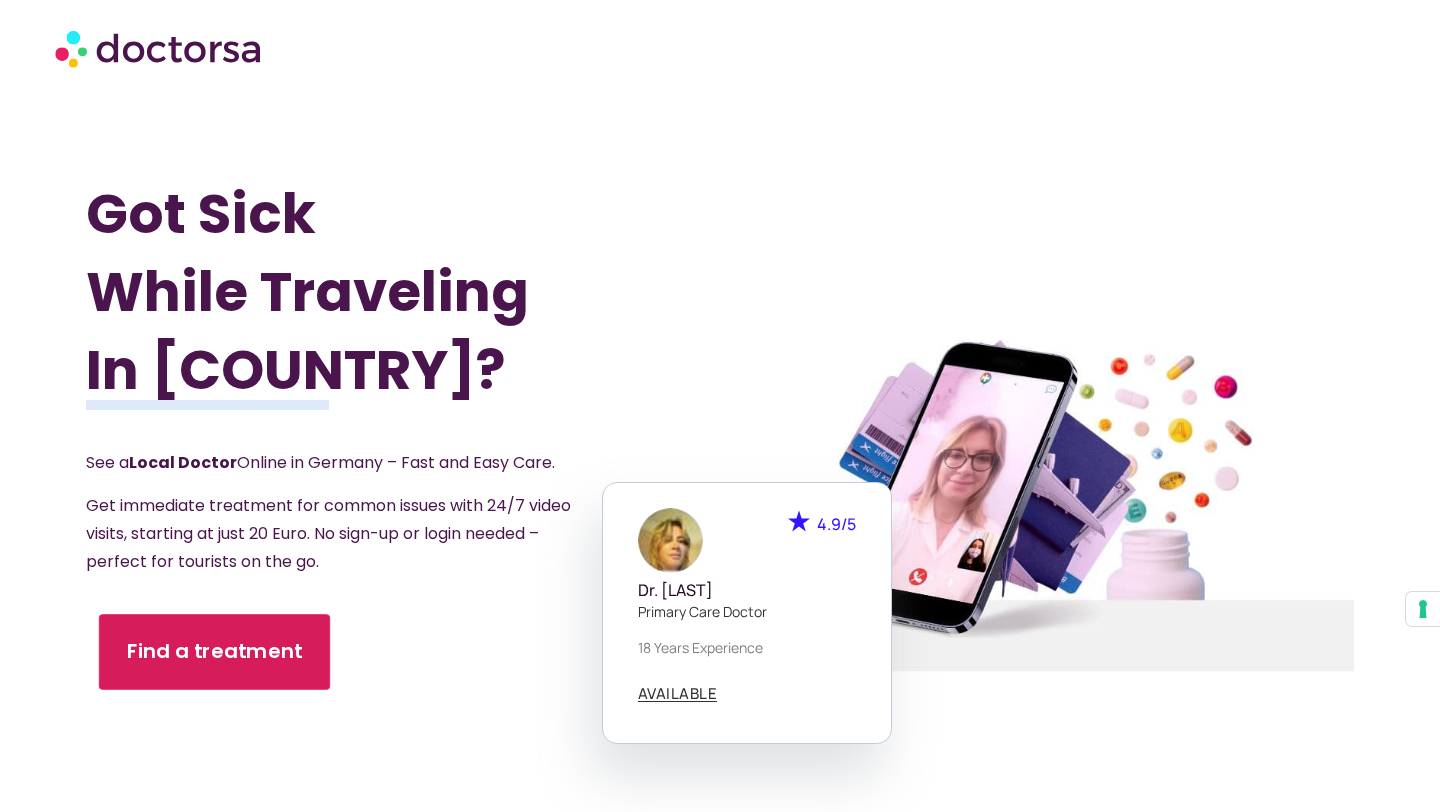 click on "Find a treatment" at bounding box center (214, 652) 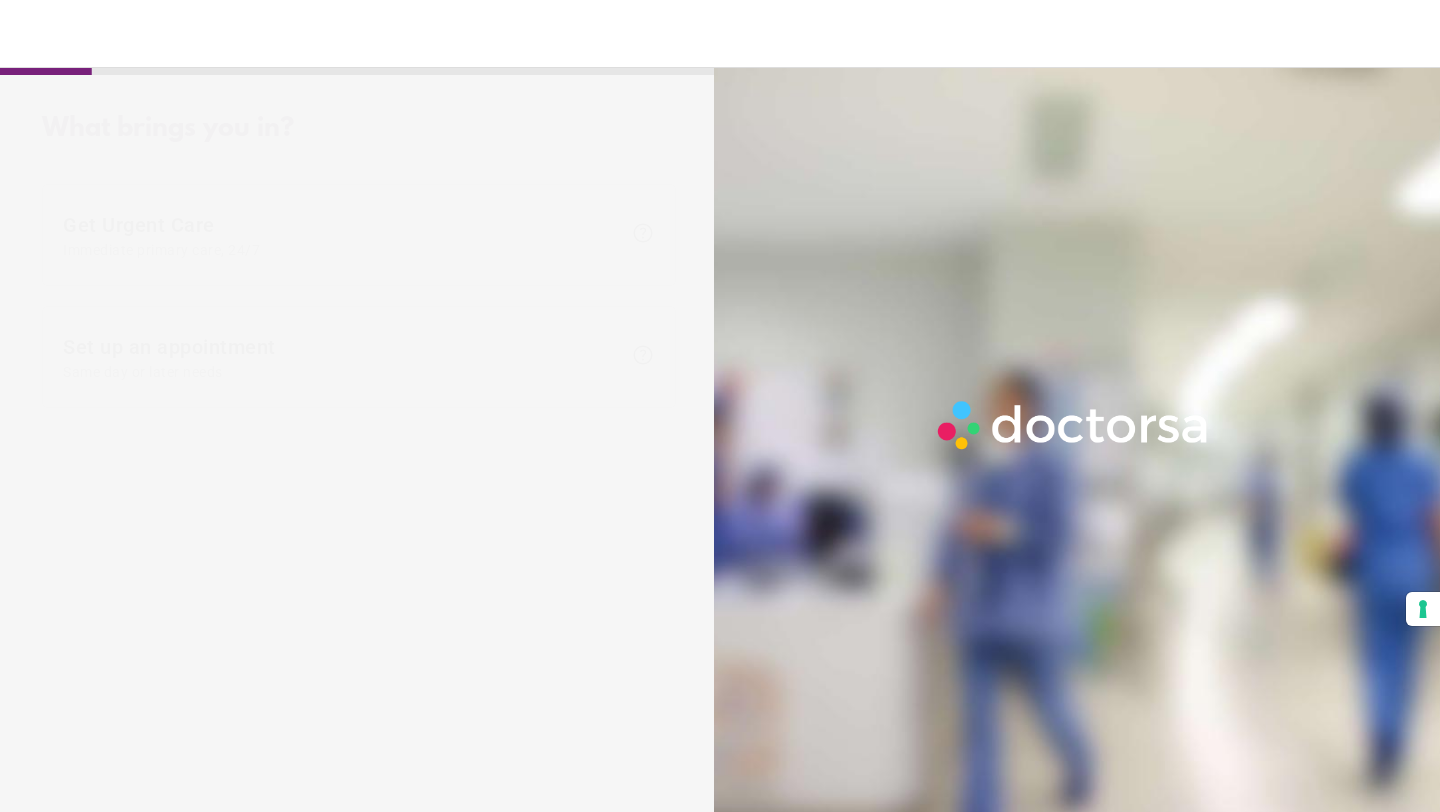 scroll, scrollTop: 0, scrollLeft: 0, axis: both 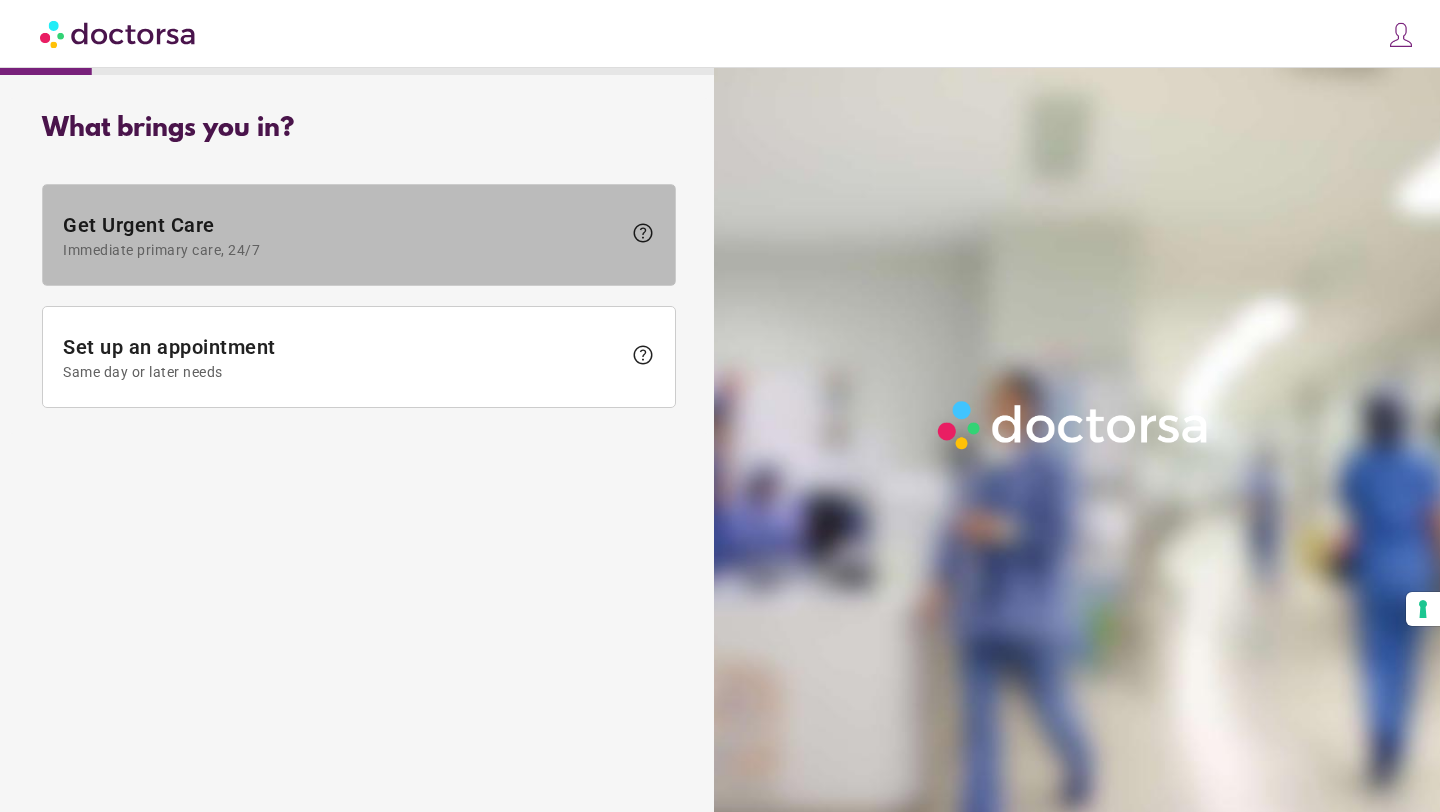 click at bounding box center [359, 235] 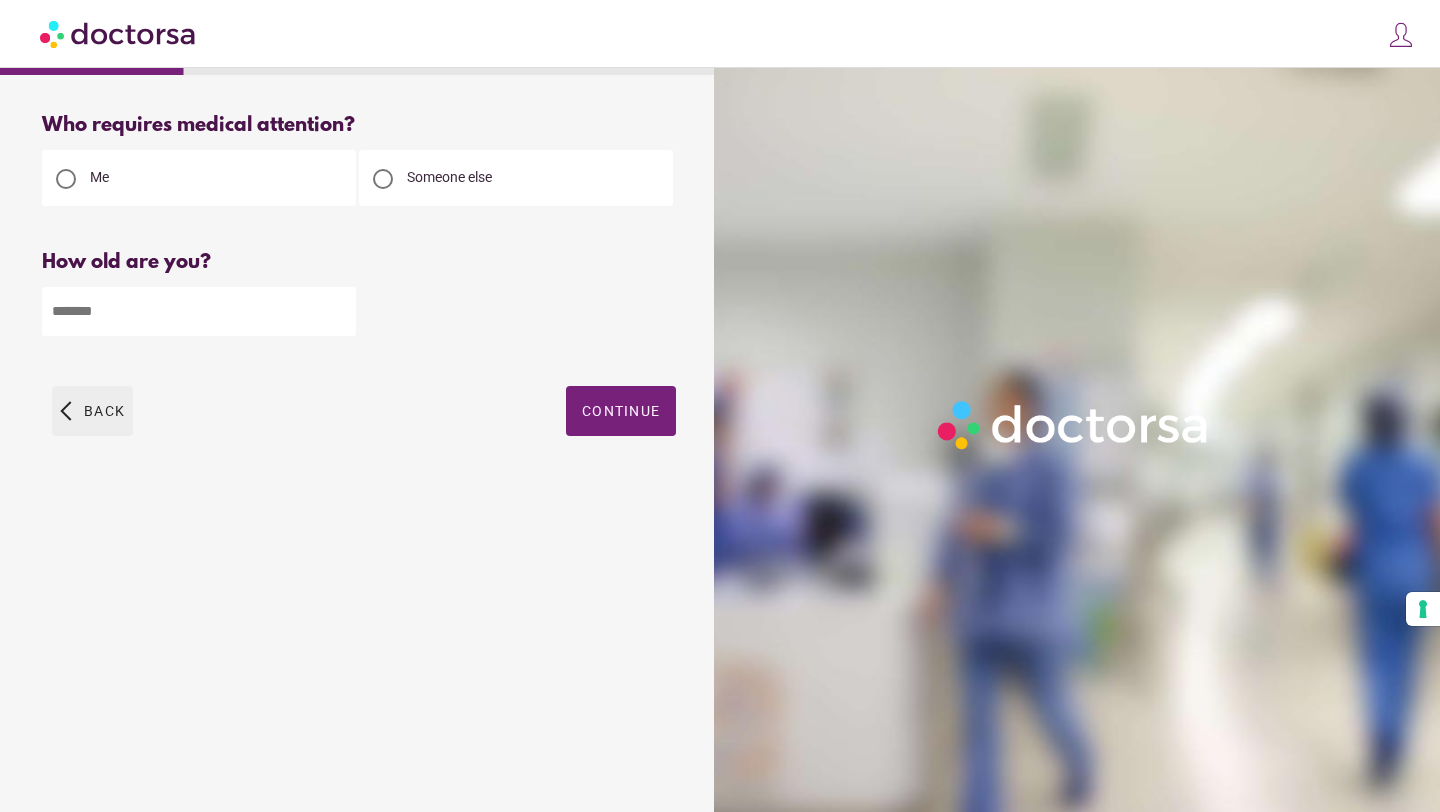 click at bounding box center (92, 411) 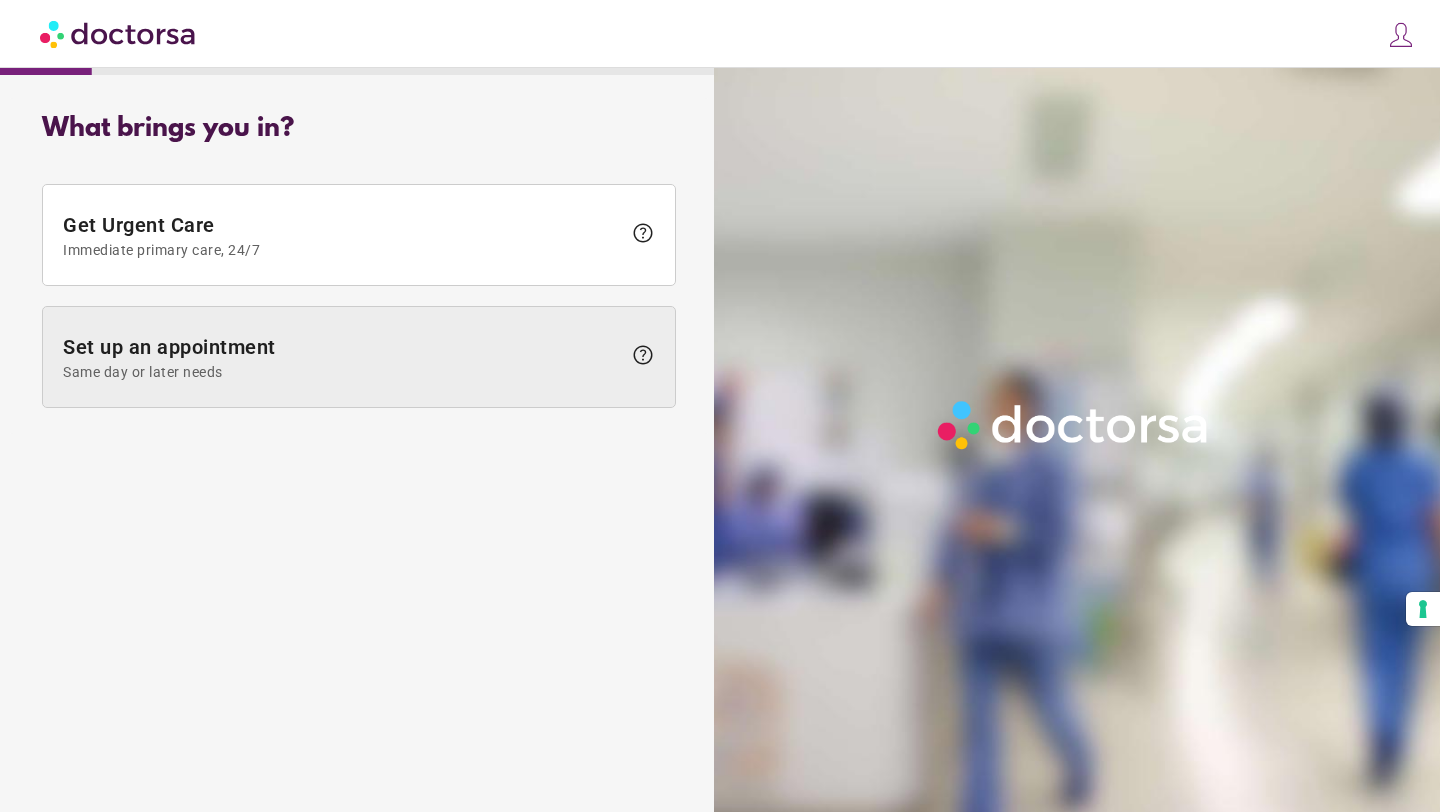 click on "Same day or later needs" at bounding box center [342, 372] 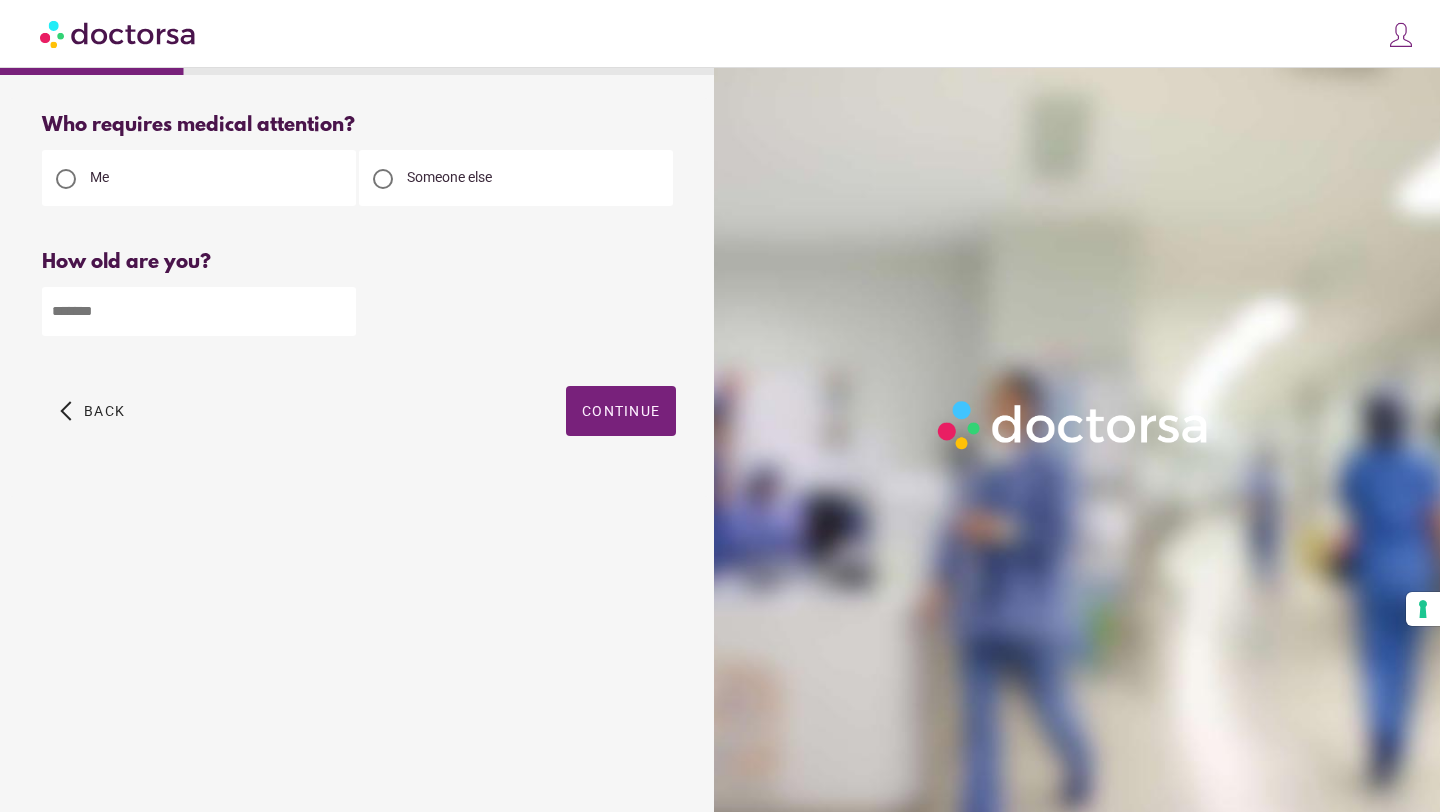 click at bounding box center [199, 311] 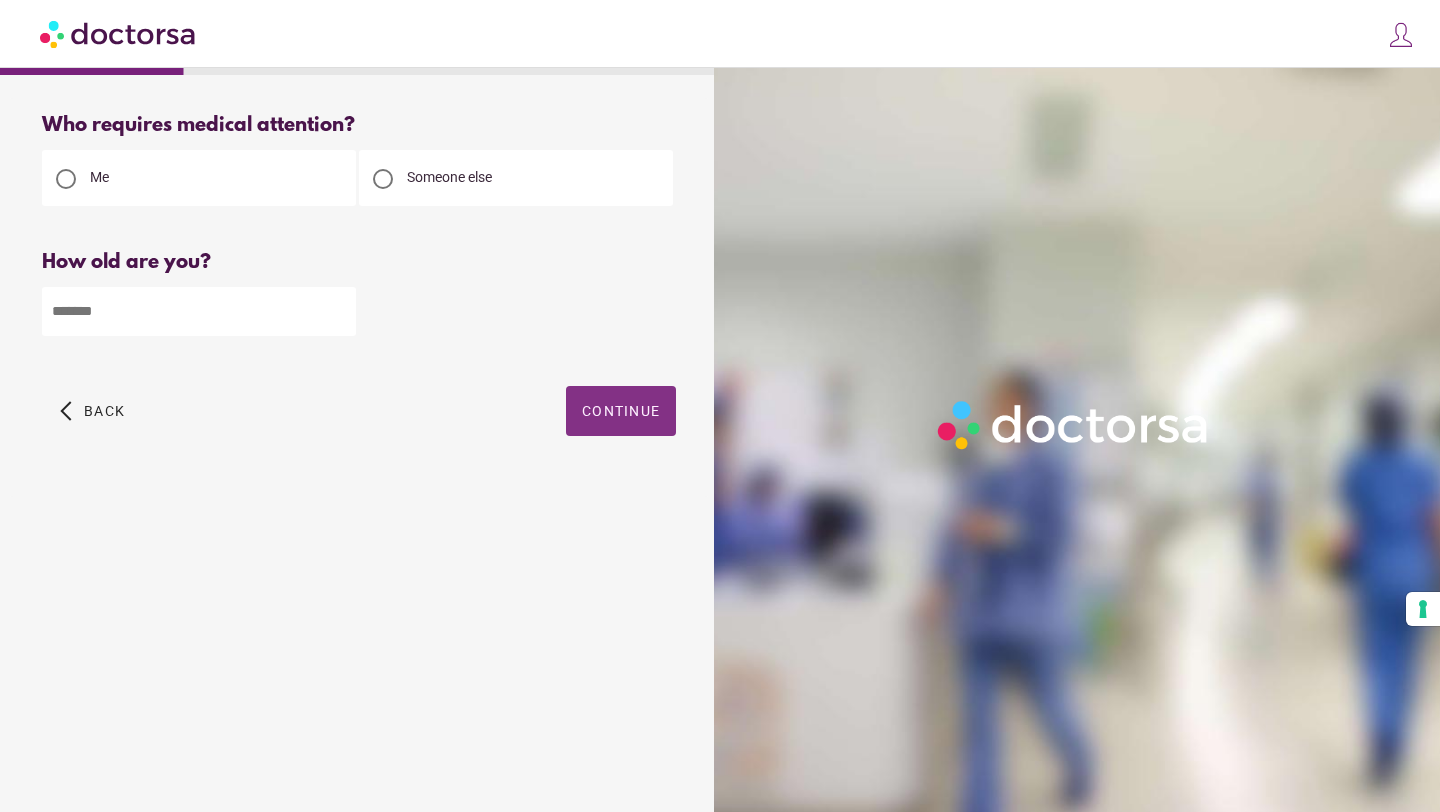 type on "**" 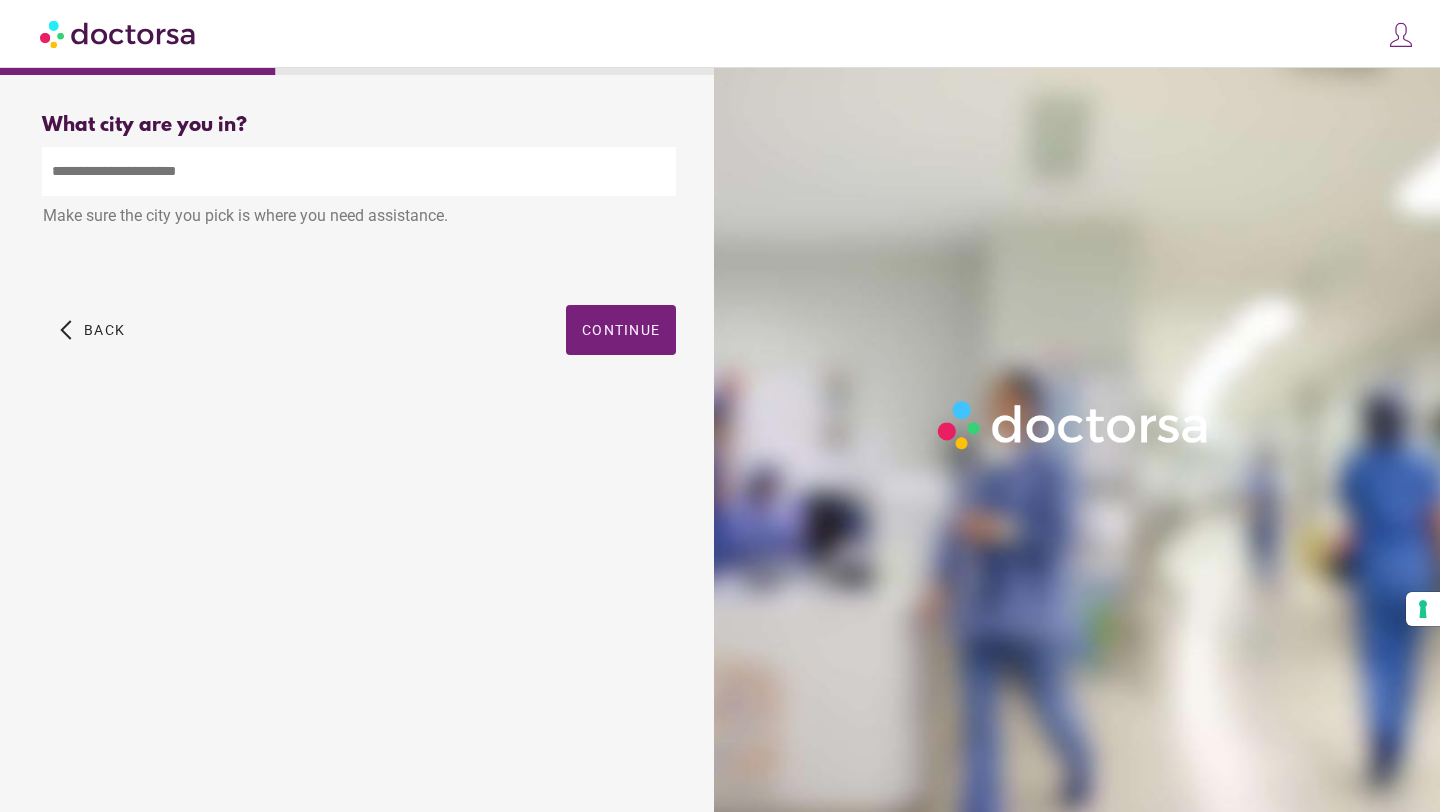 click on "What city are you in?
What city is the patient in?
Make sure the city you pick is where you need assistance.
City Not Found. Please begin typing the city name and select the correct option from the list
Which type of healthcare service do you need?
Please select one of the available options
(one or more)" at bounding box center [359, 257] 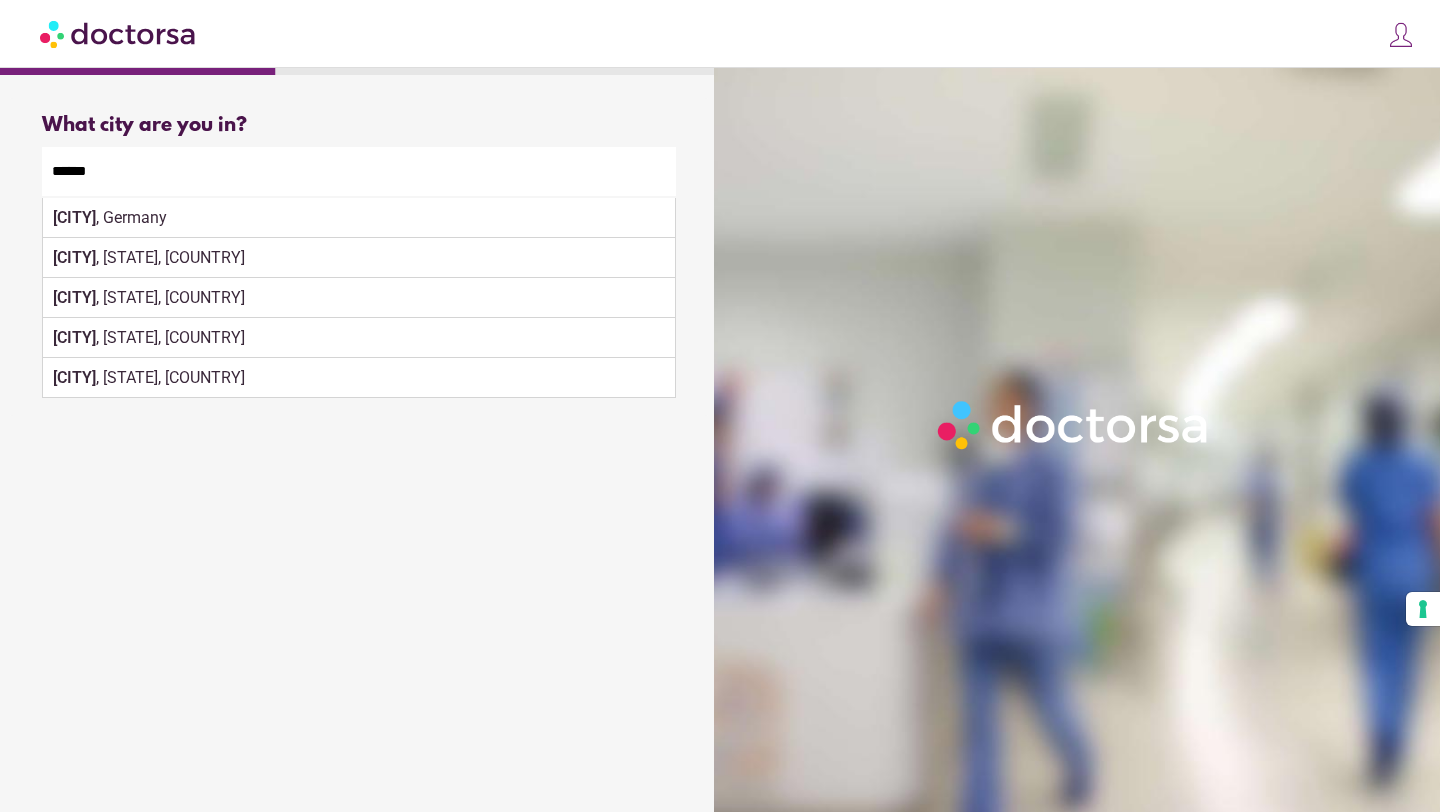 click on "Berlin , WI, USA" at bounding box center [359, 338] 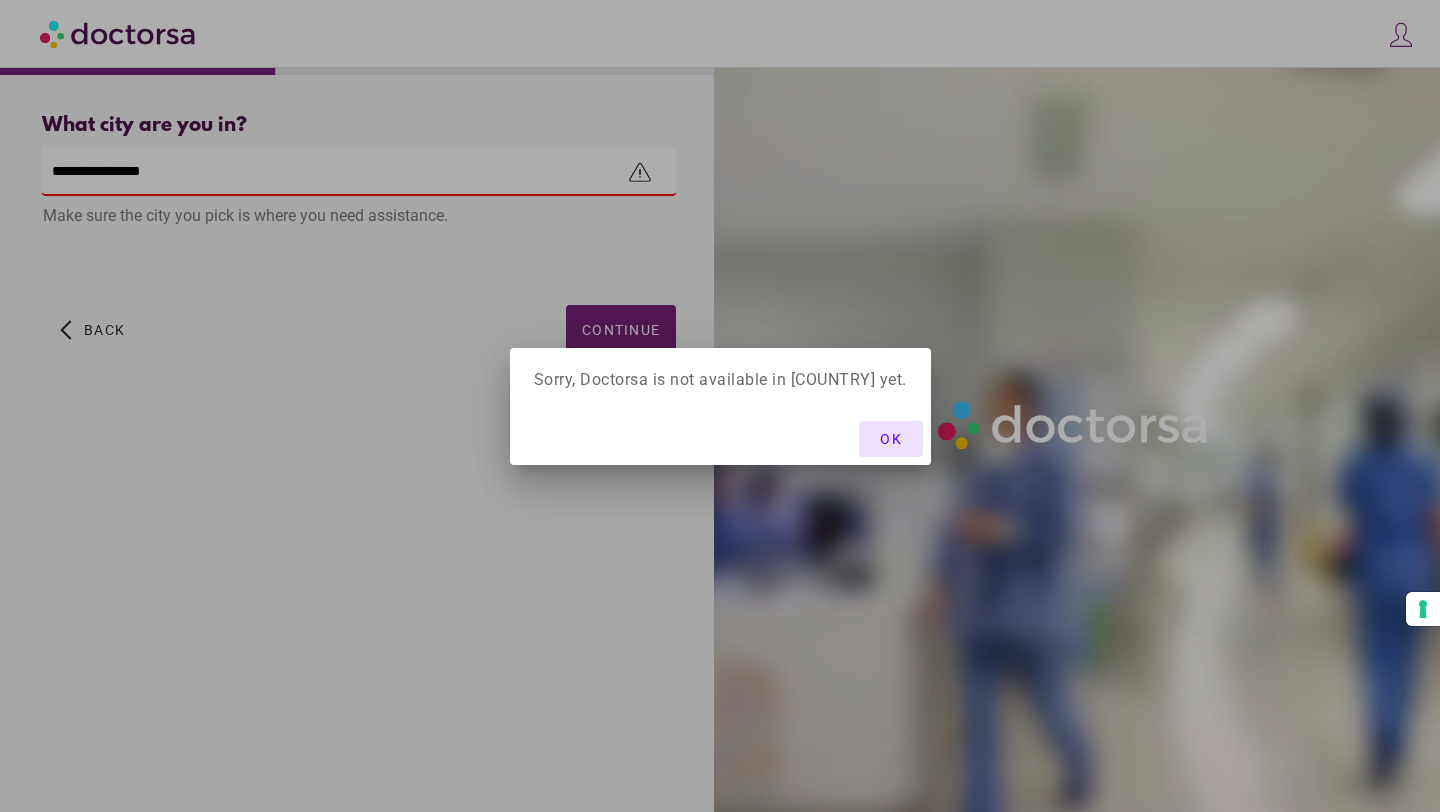 click at bounding box center (720, 406) 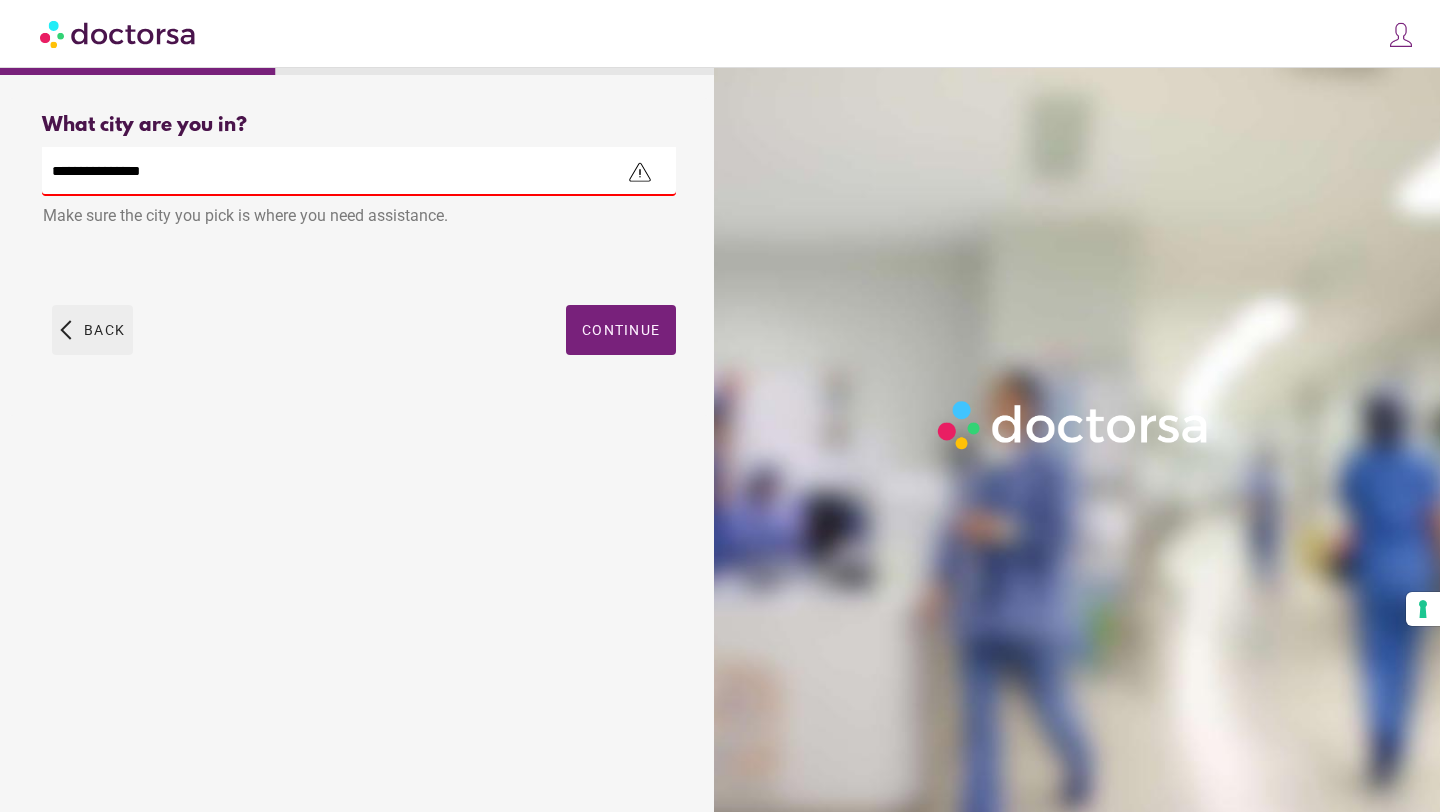 click on "Back" at bounding box center (104, 330) 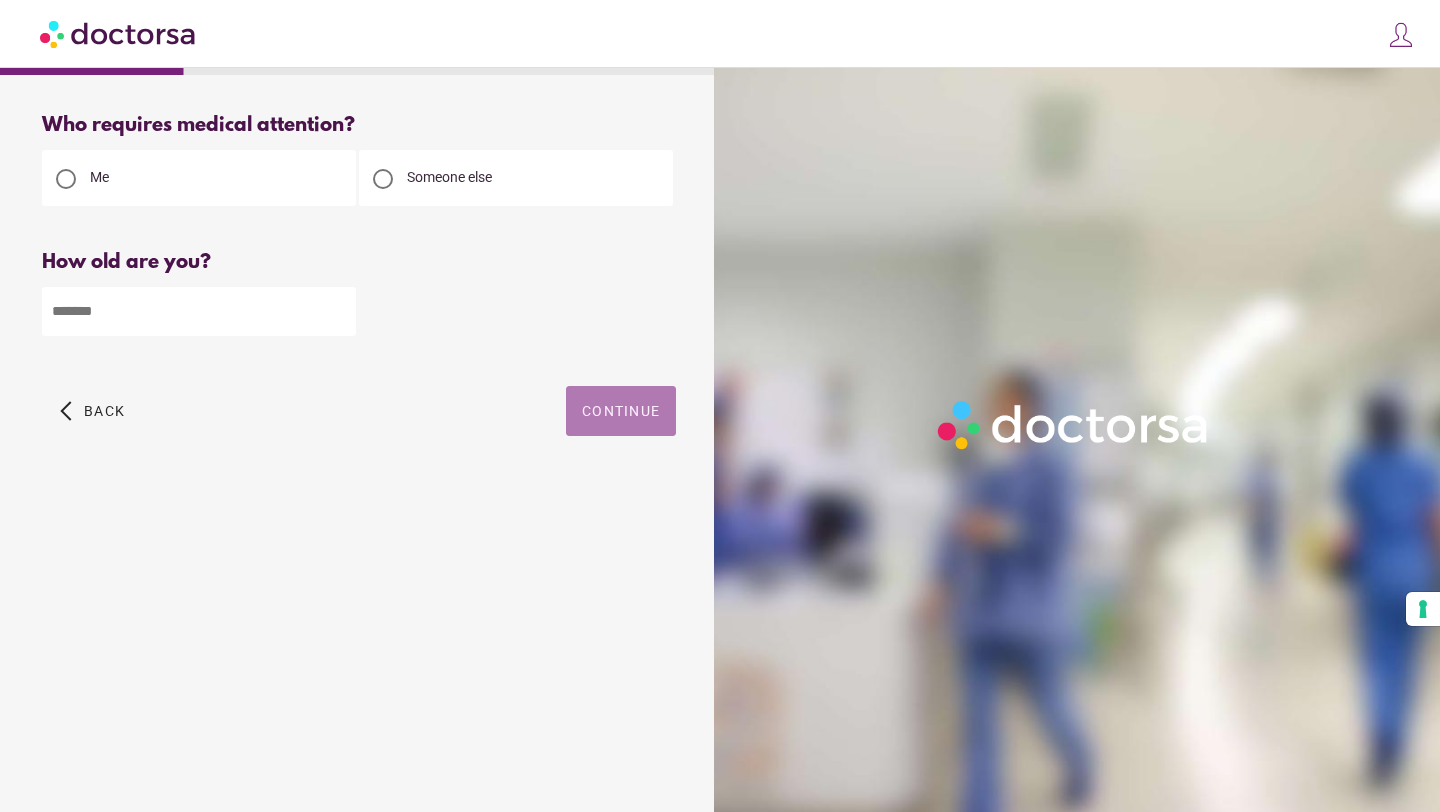 click on "Continue" at bounding box center [621, 411] 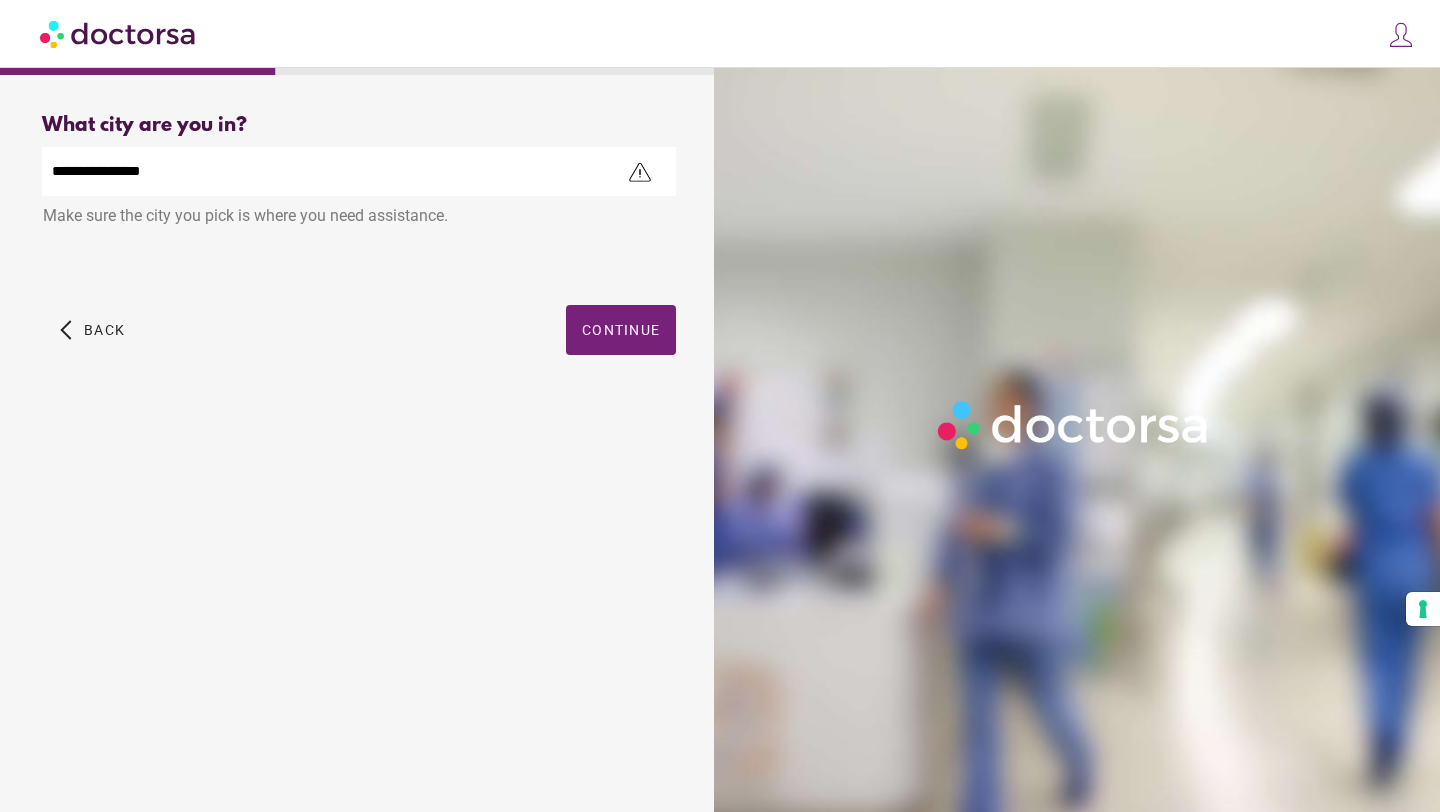 click on "**********" at bounding box center [359, 171] 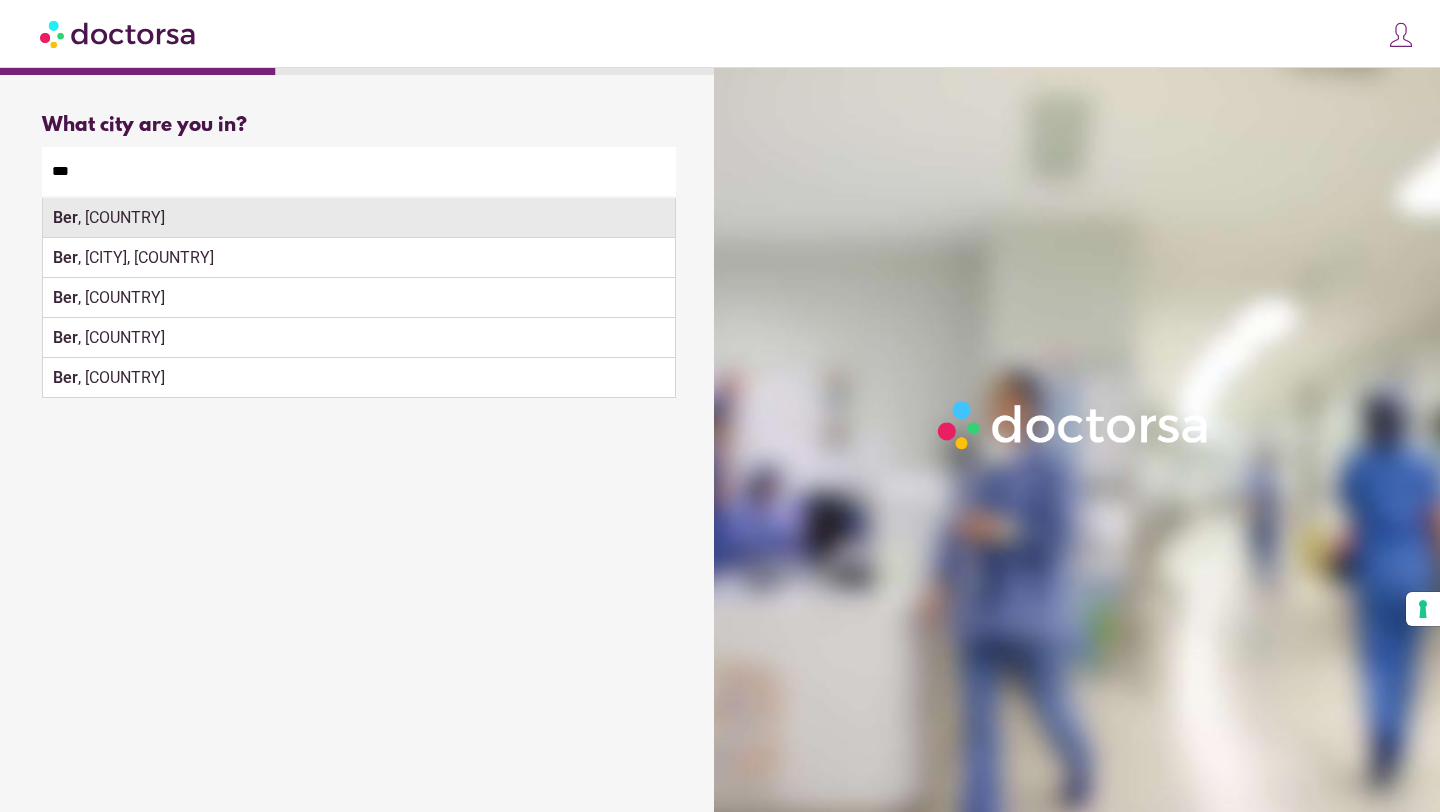 type on "***" 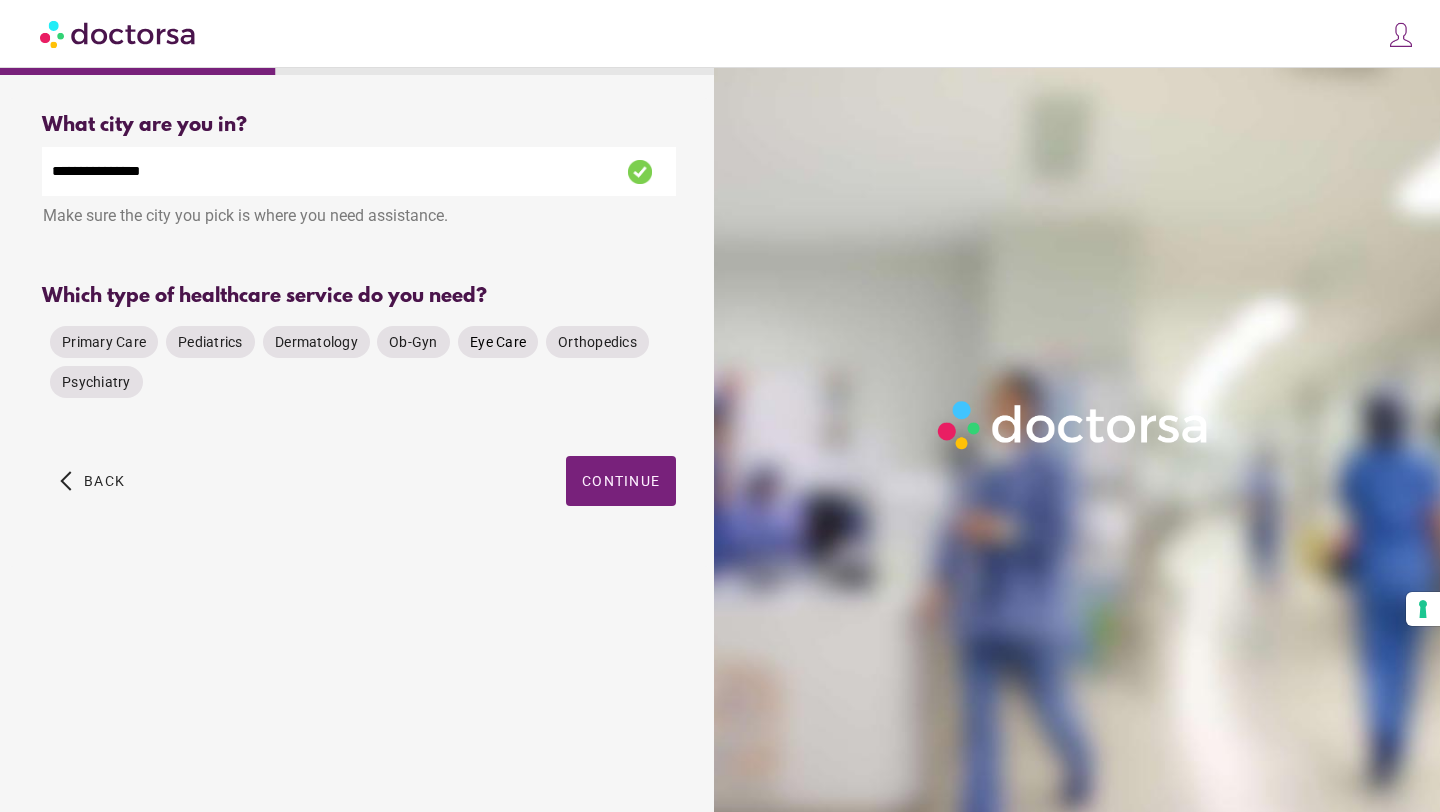 click on "Eye Care" at bounding box center [104, 342] 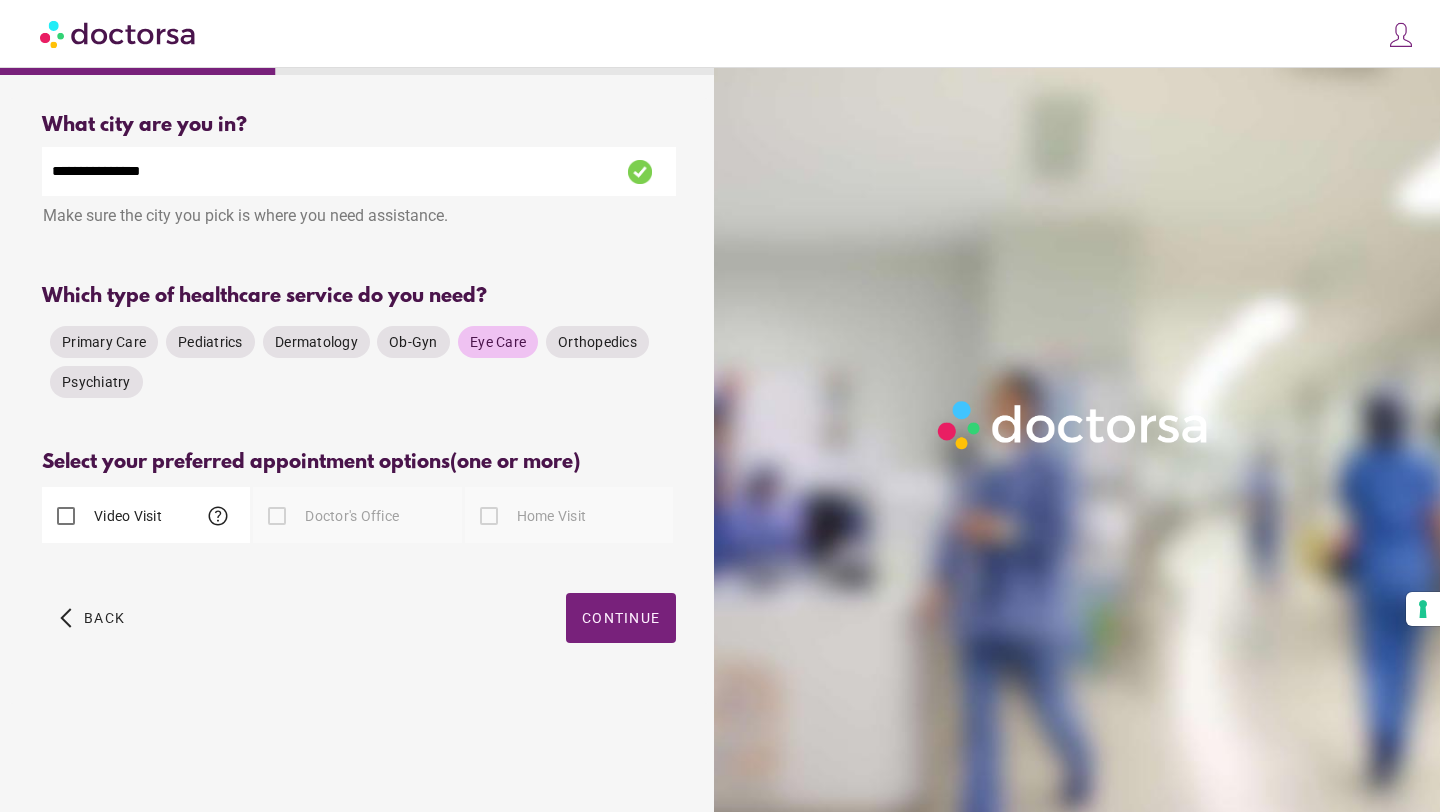 click on "Video Visit
help" at bounding box center (146, 515) 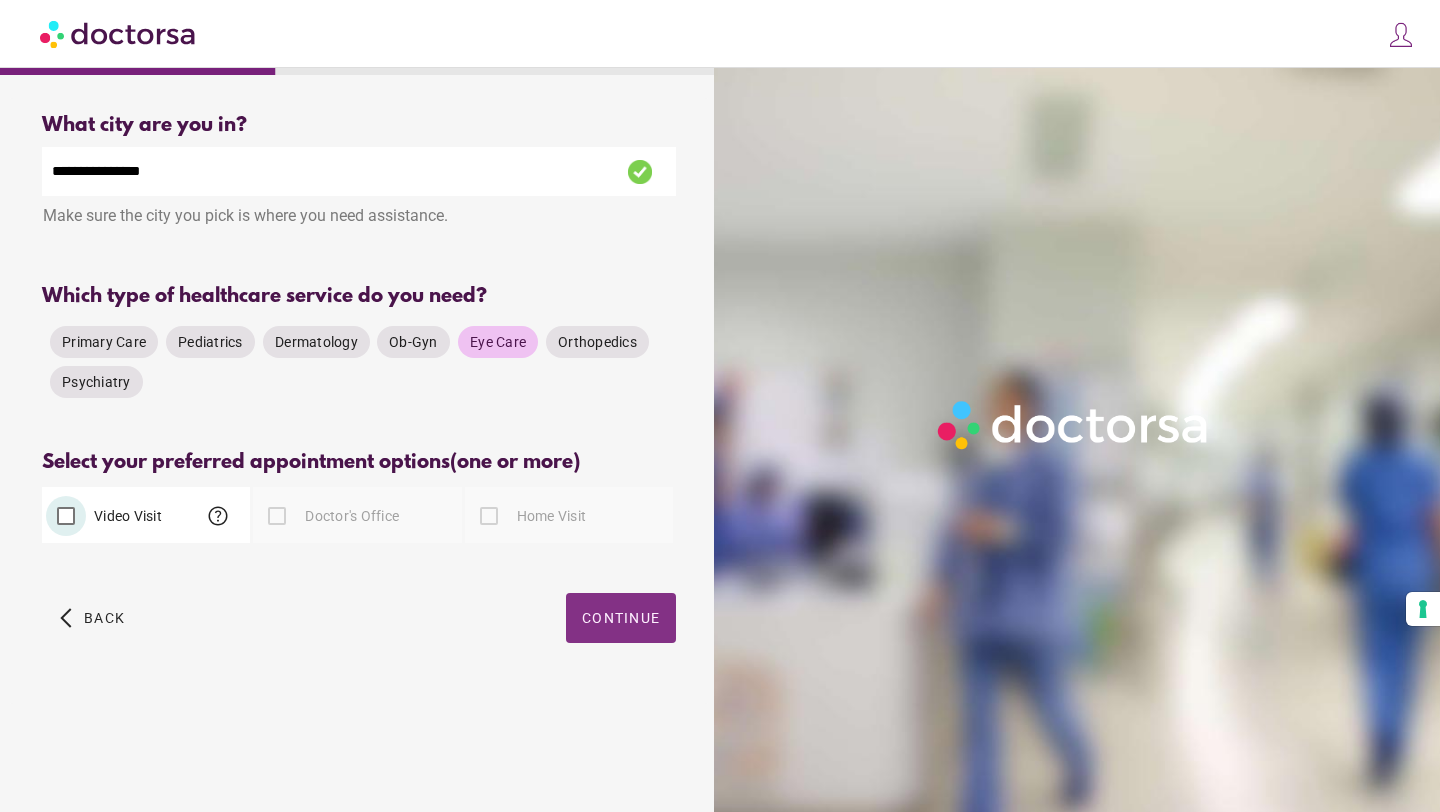 click at bounding box center [621, 618] 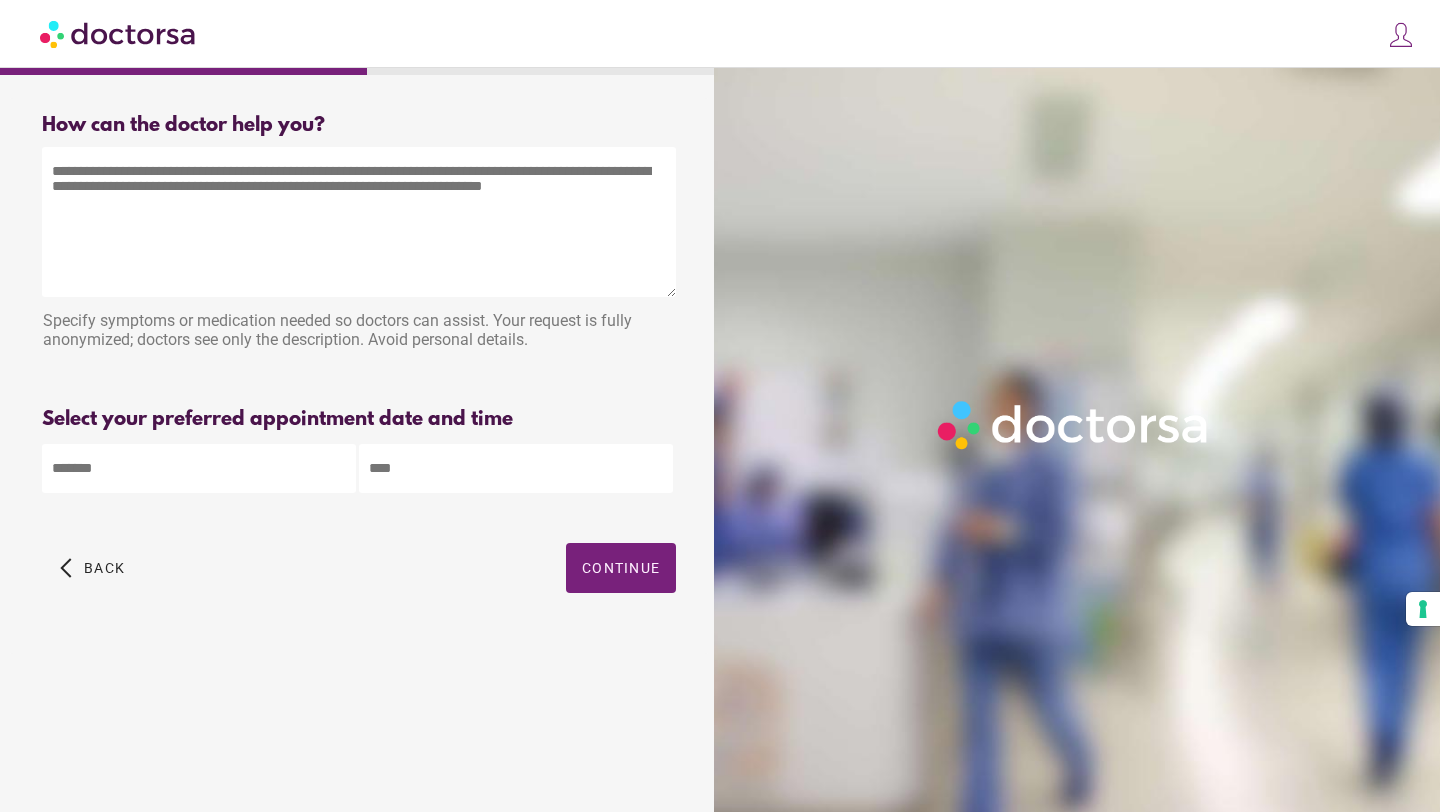 click at bounding box center [359, 222] 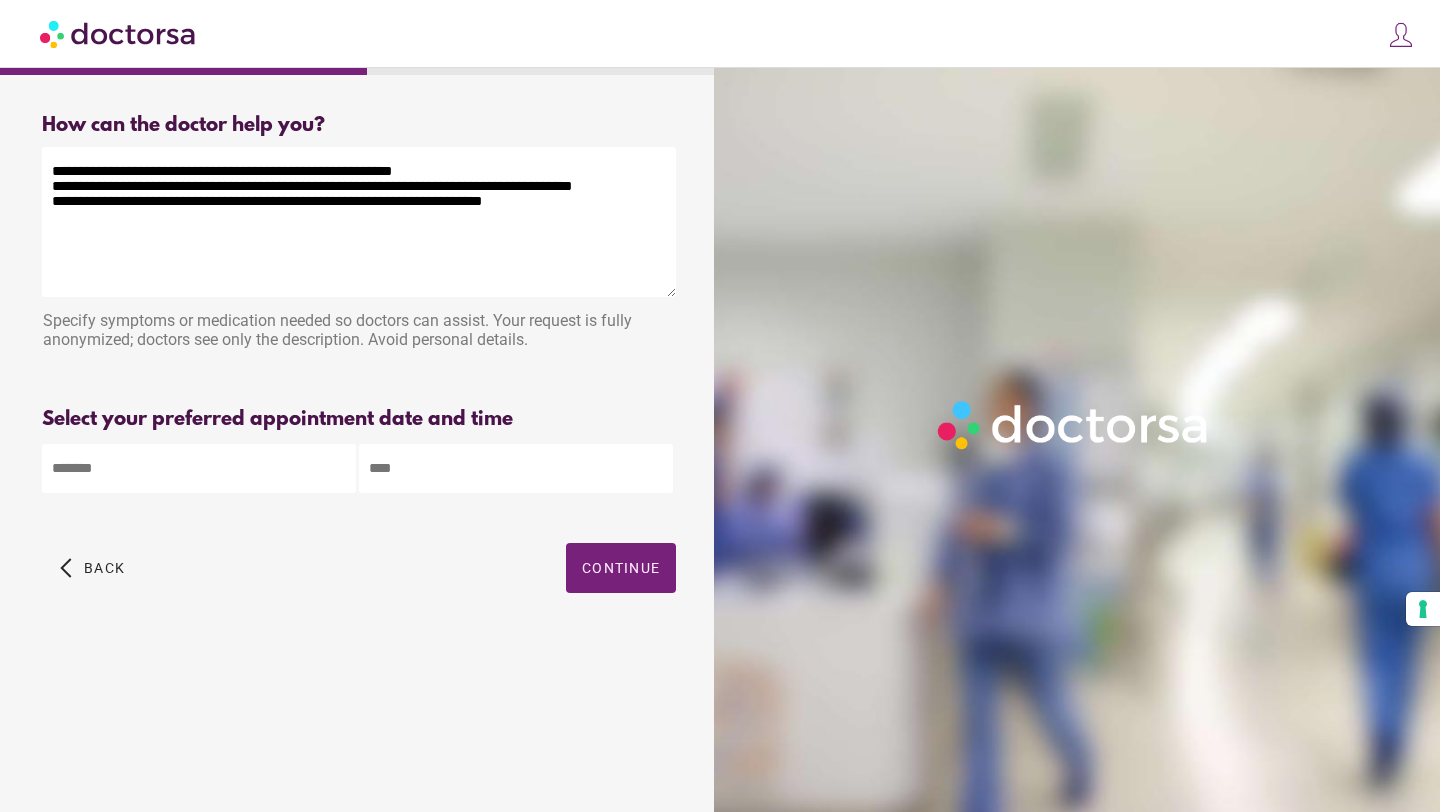 type on "**********" 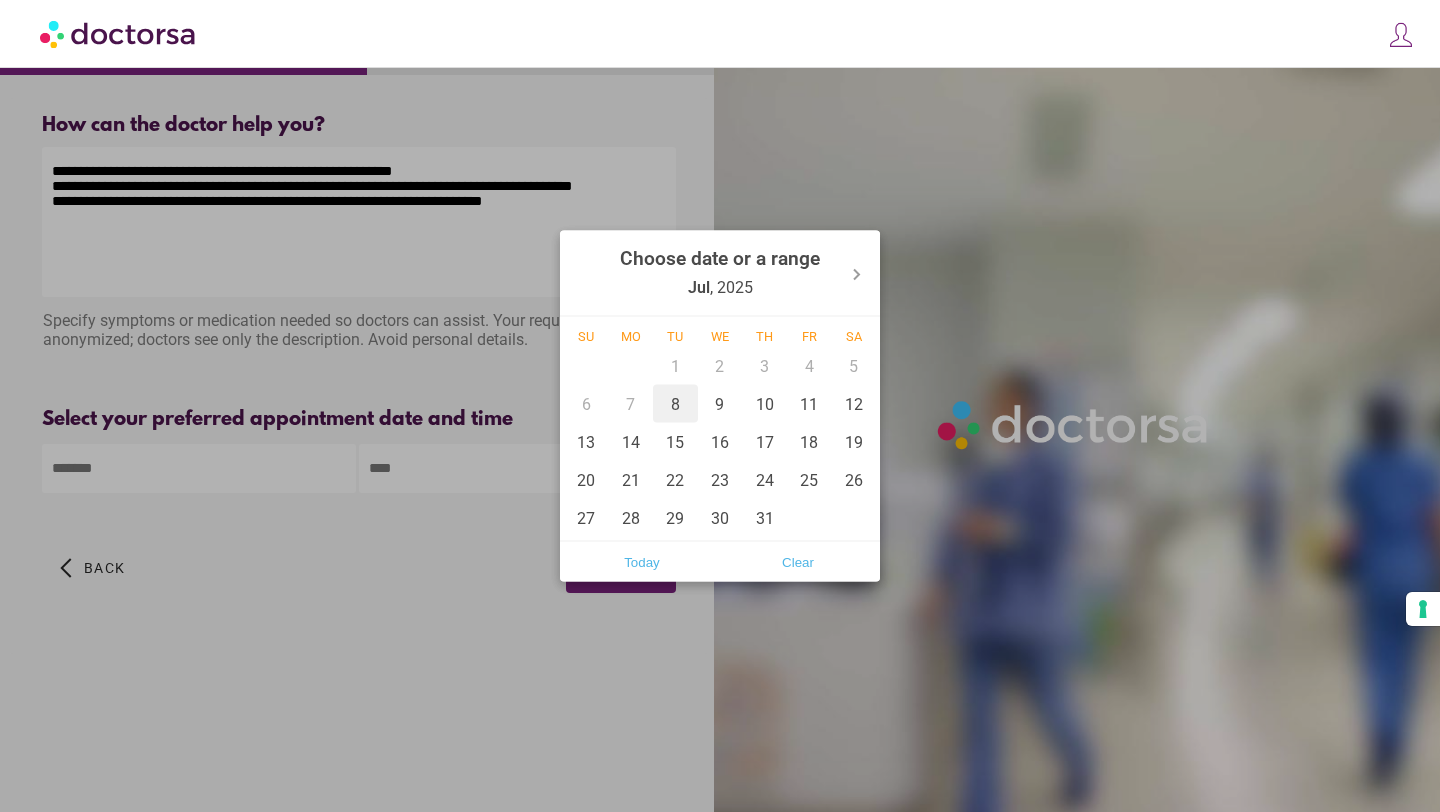 click on "8" at bounding box center [675, 404] 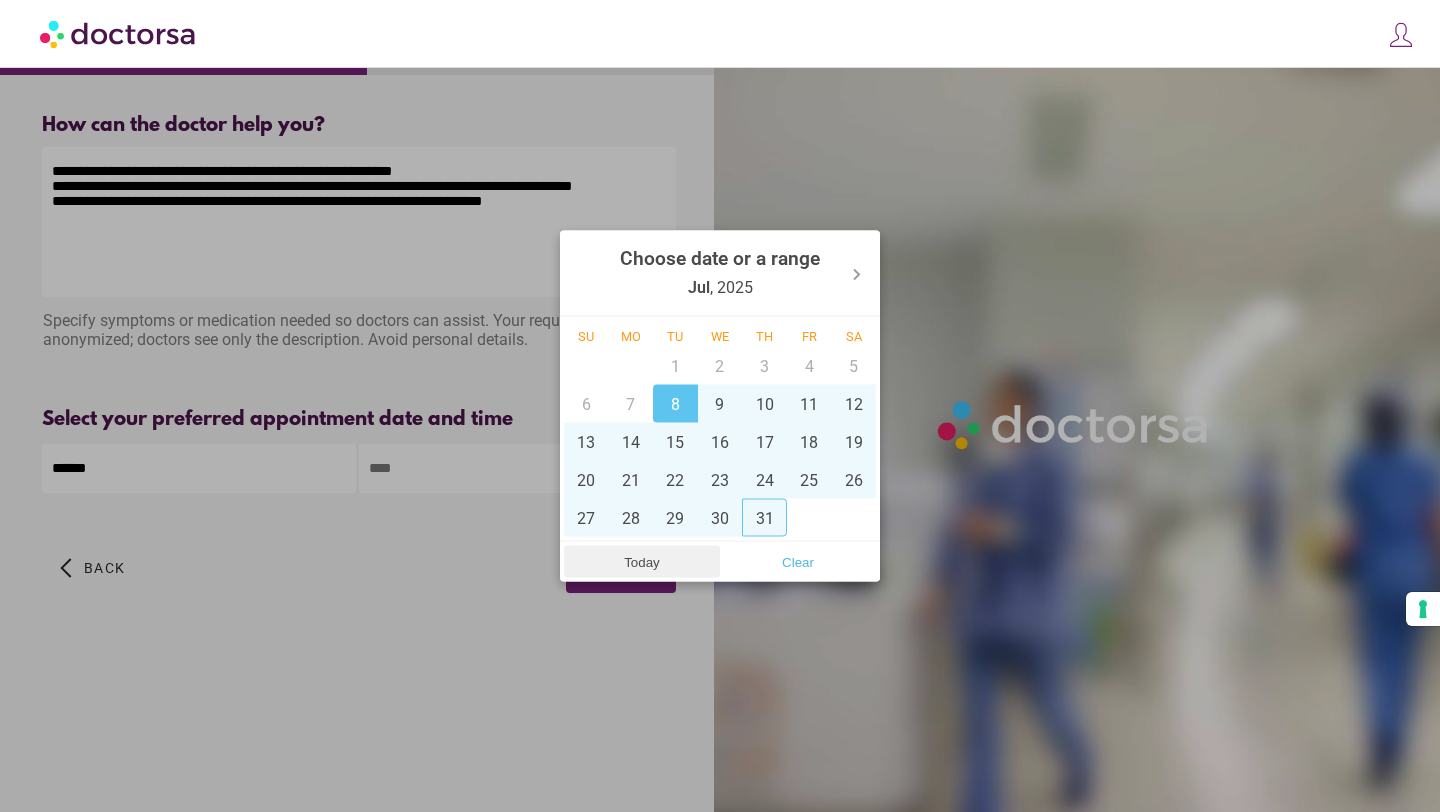 click on "Today" at bounding box center (642, 562) 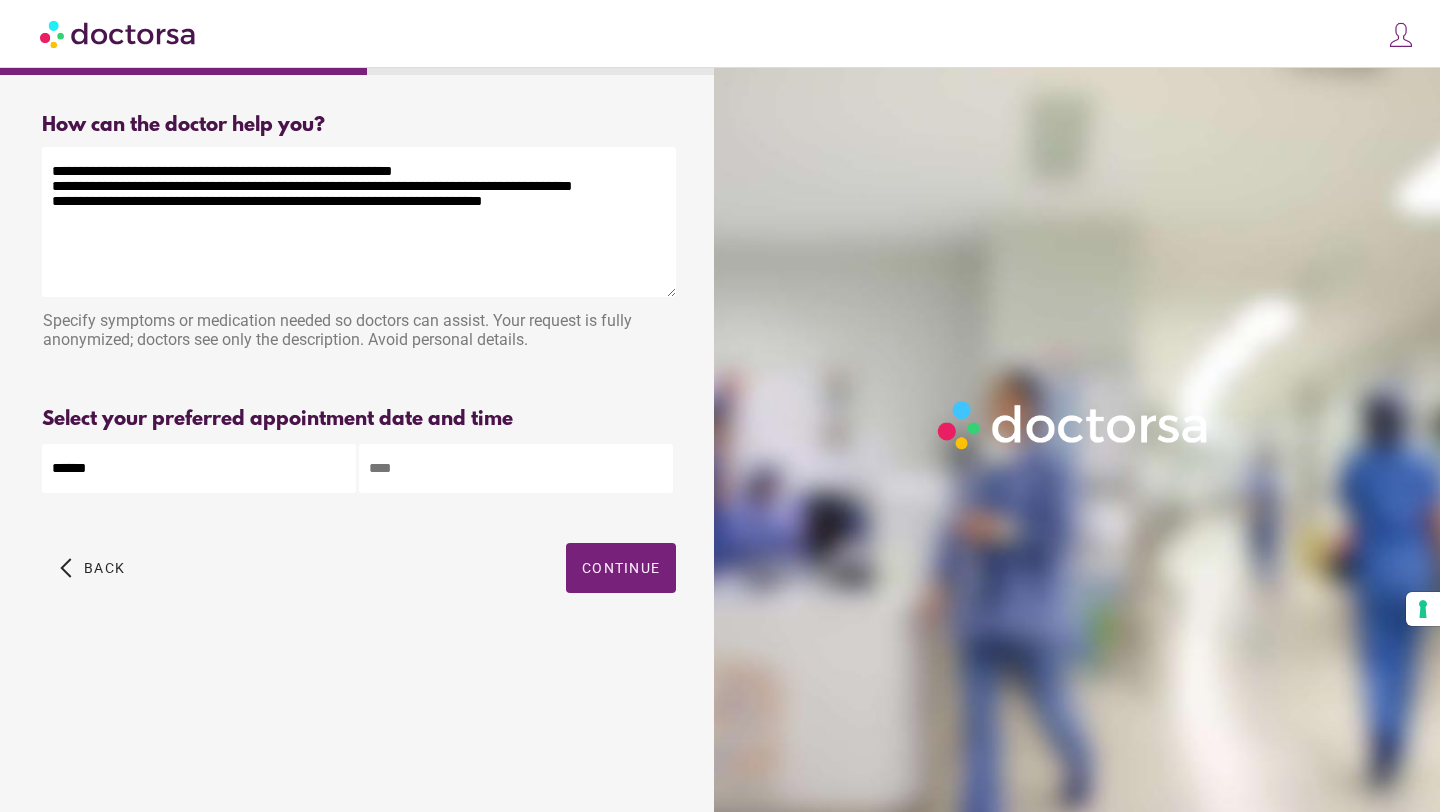 click at bounding box center [516, 468] 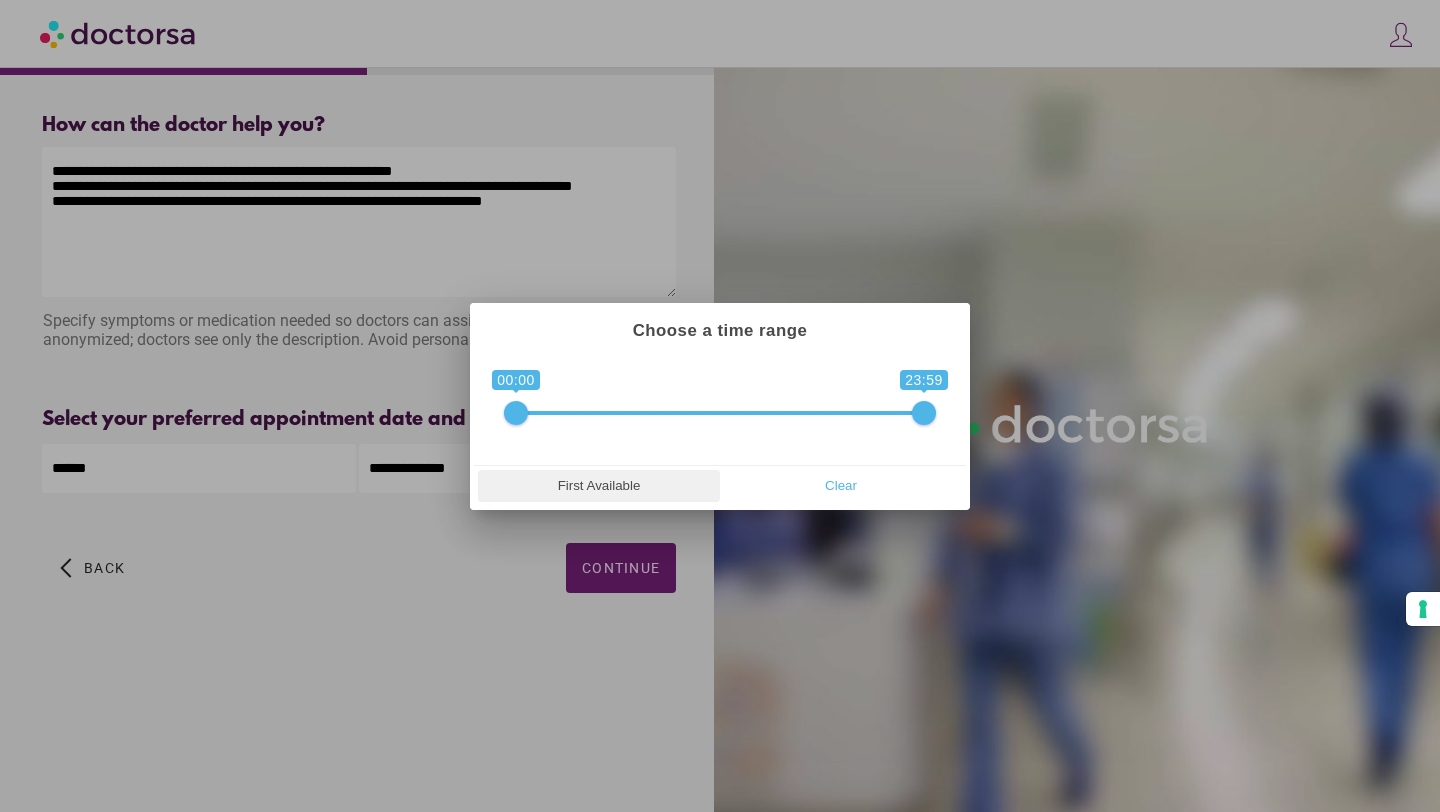 click on "First Available" at bounding box center [599, 486] 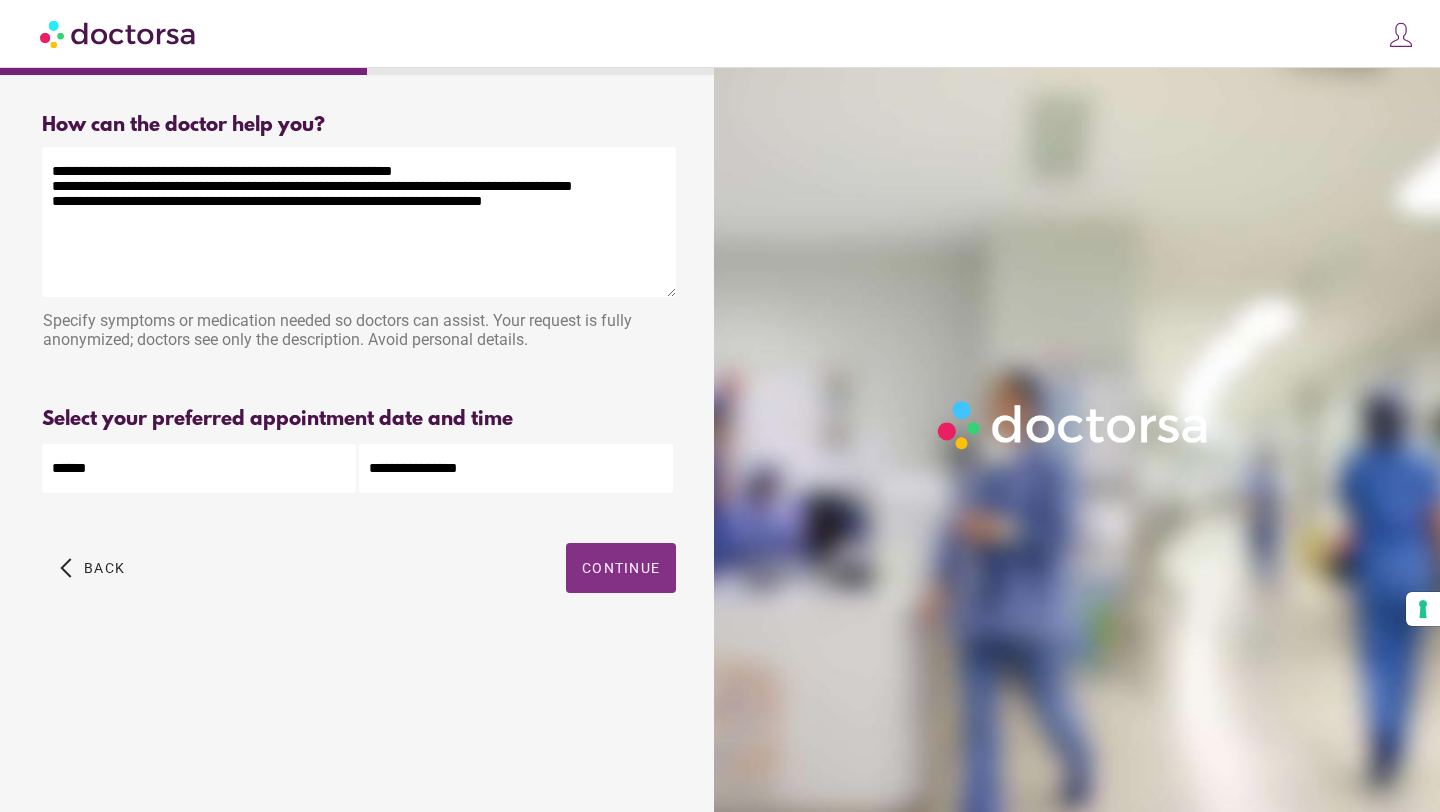 click at bounding box center (621, 568) 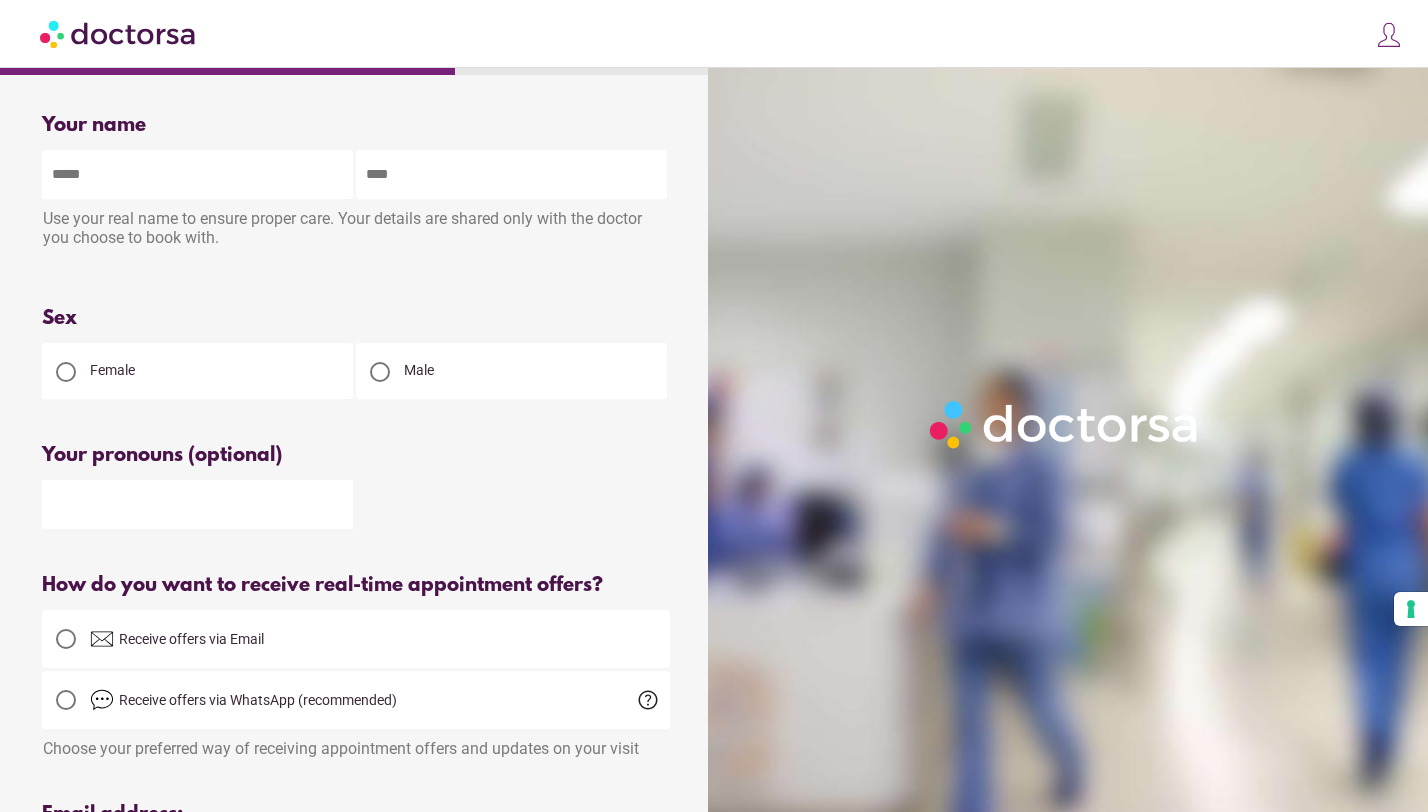 click at bounding box center (197, 174) 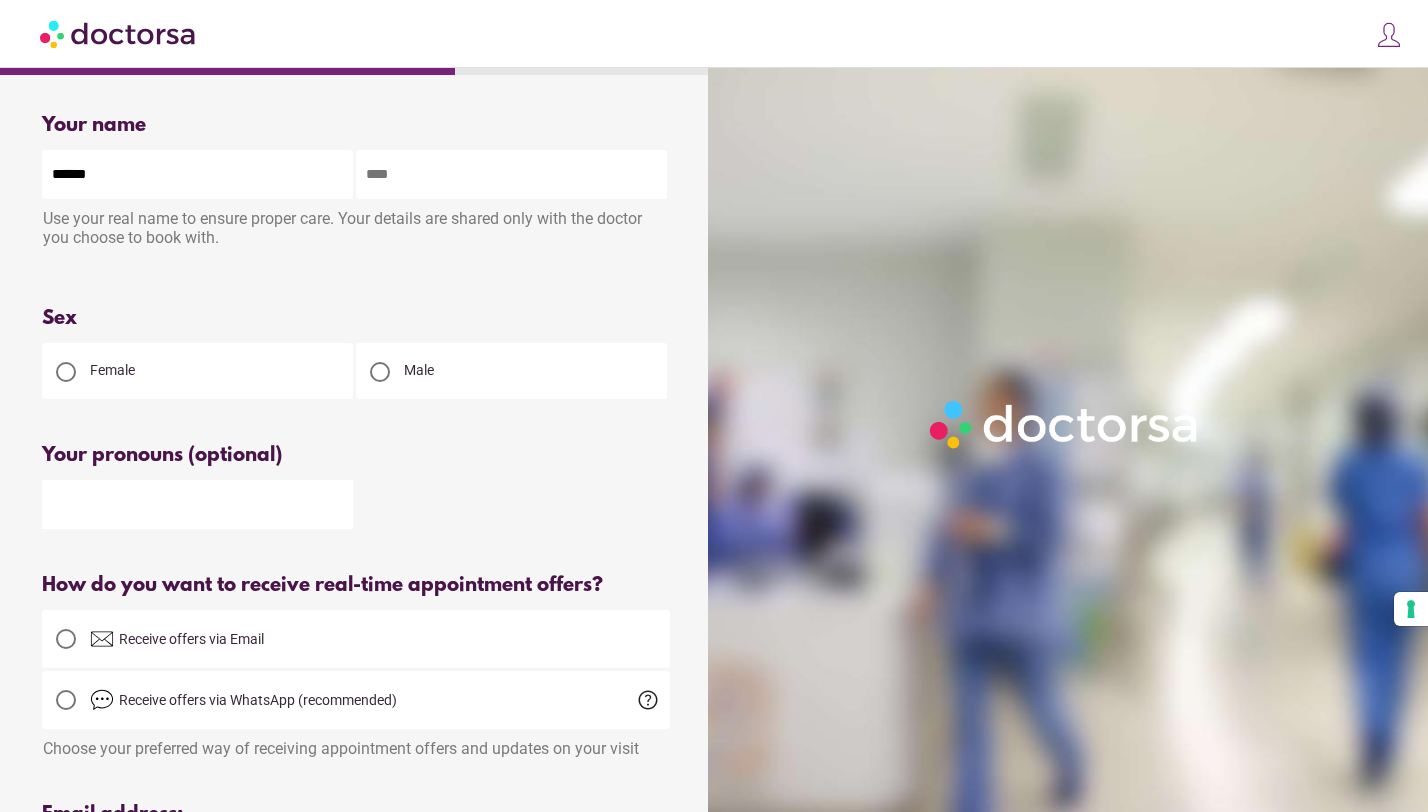 type on "******" 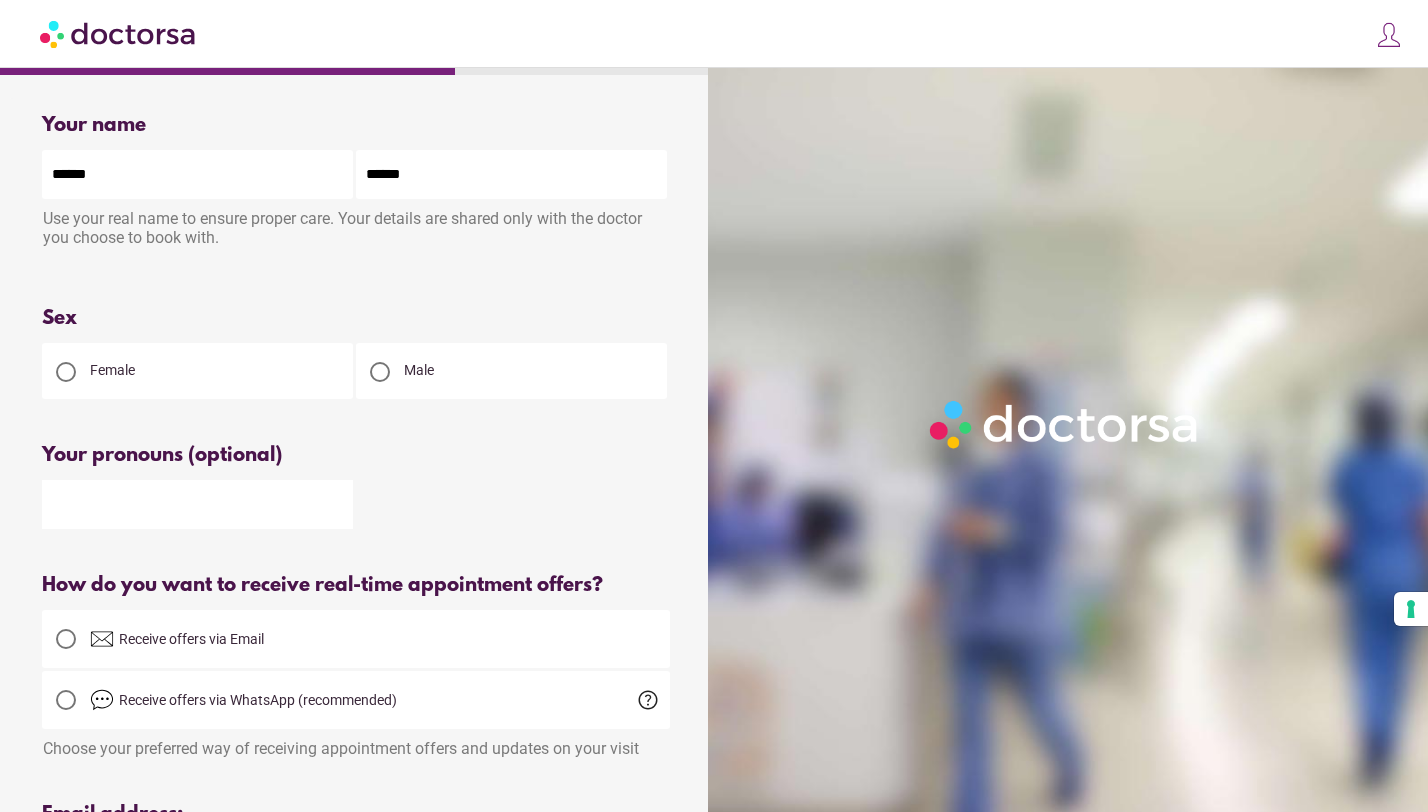 type on "**********" 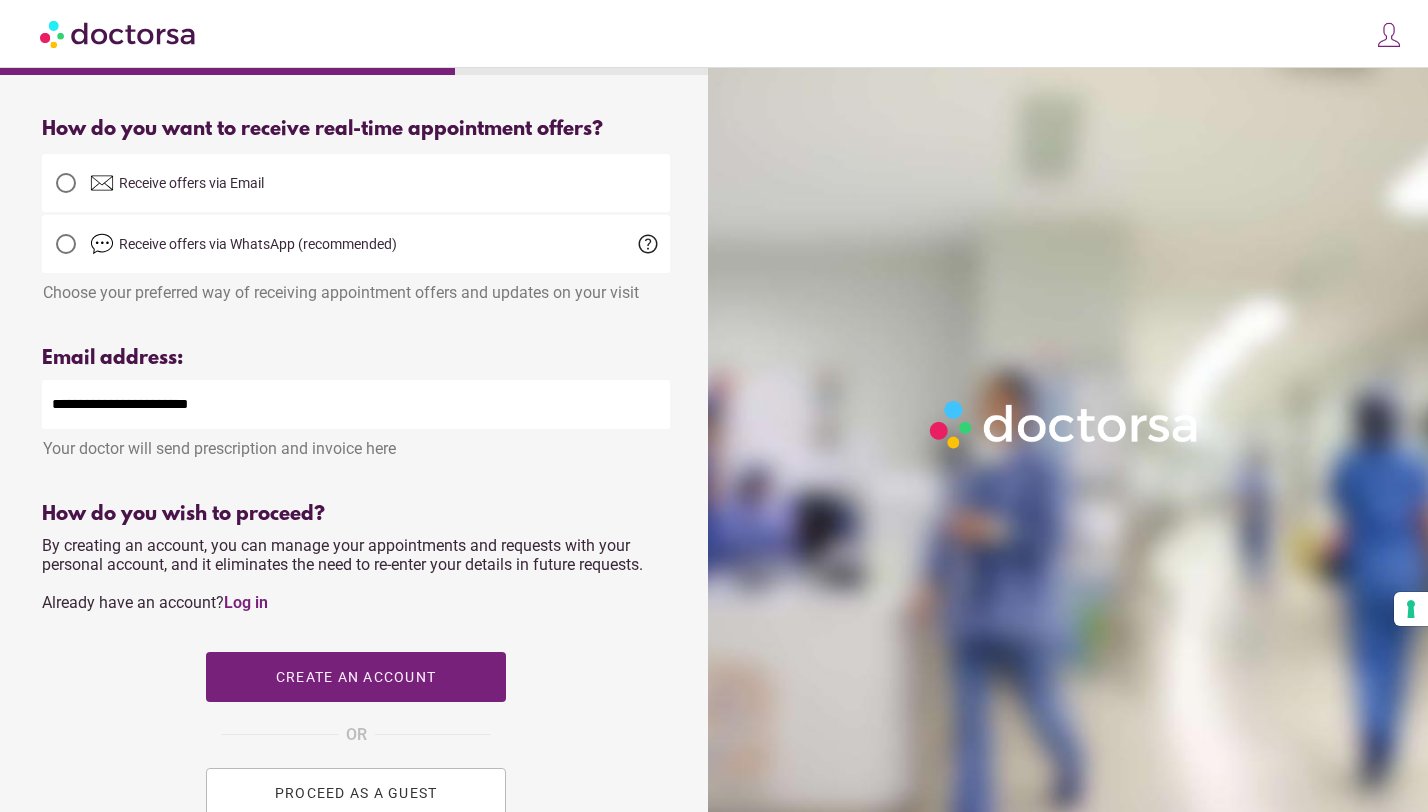 scroll, scrollTop: 668, scrollLeft: 0, axis: vertical 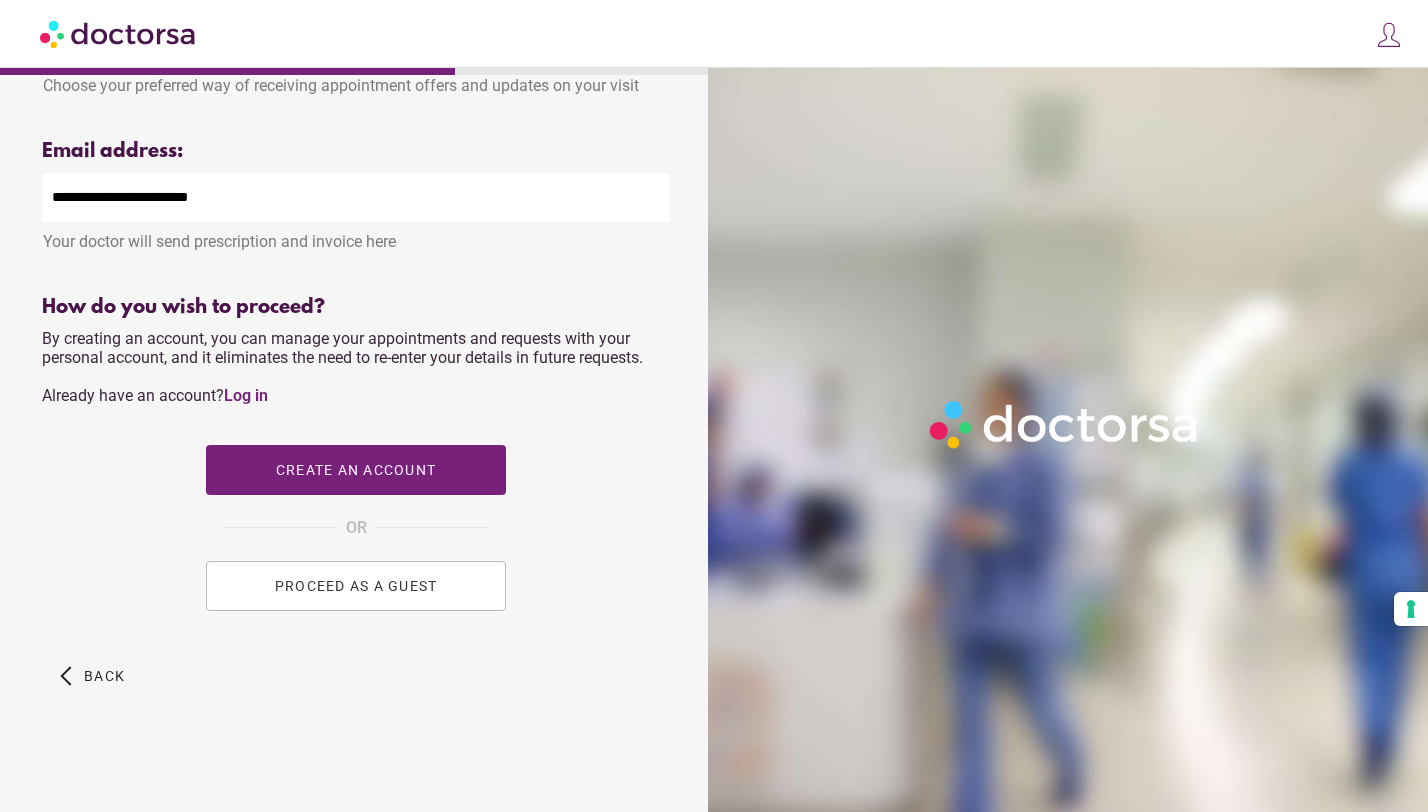 click on "PROCEED AS A GUEST" at bounding box center [356, 586] 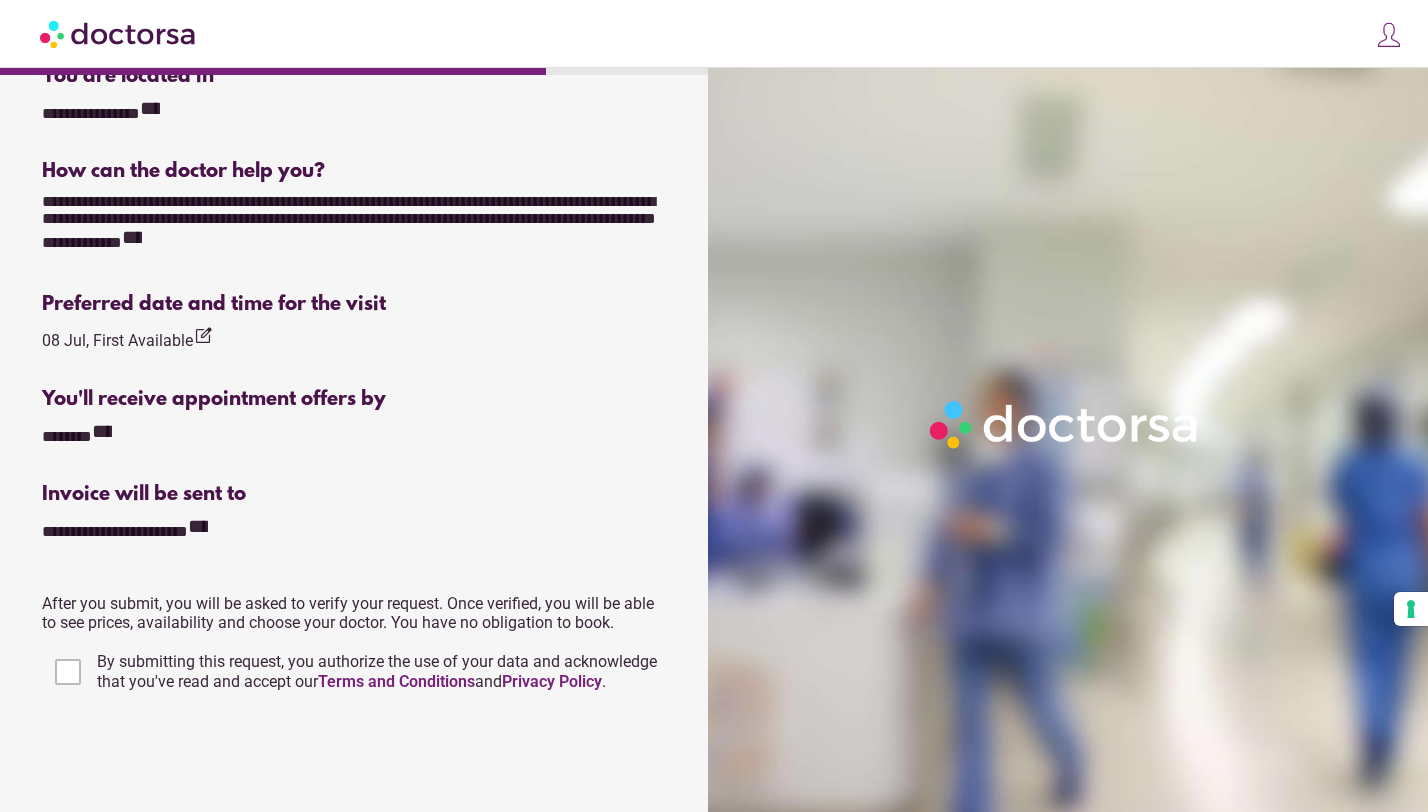 scroll, scrollTop: 664, scrollLeft: 0, axis: vertical 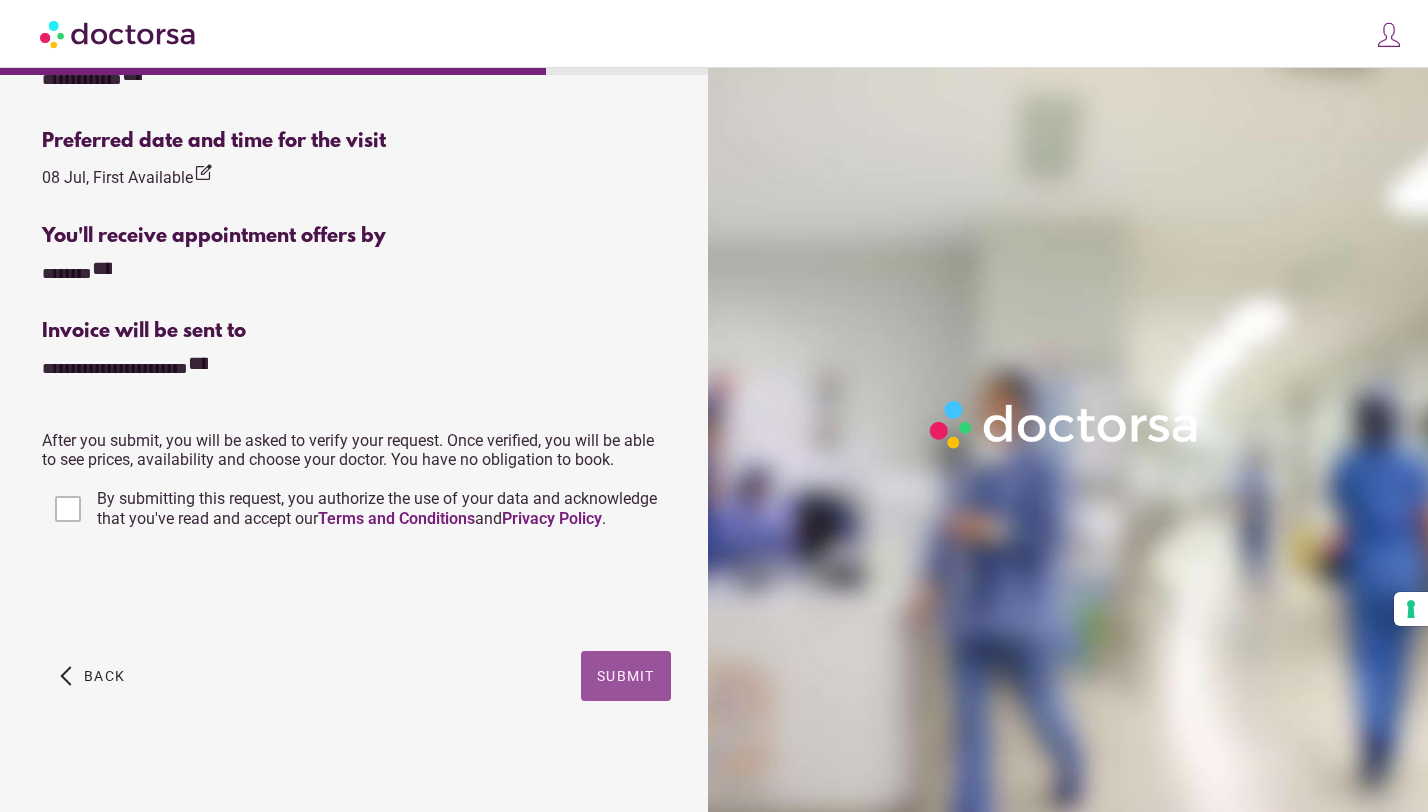 click at bounding box center [626, 676] 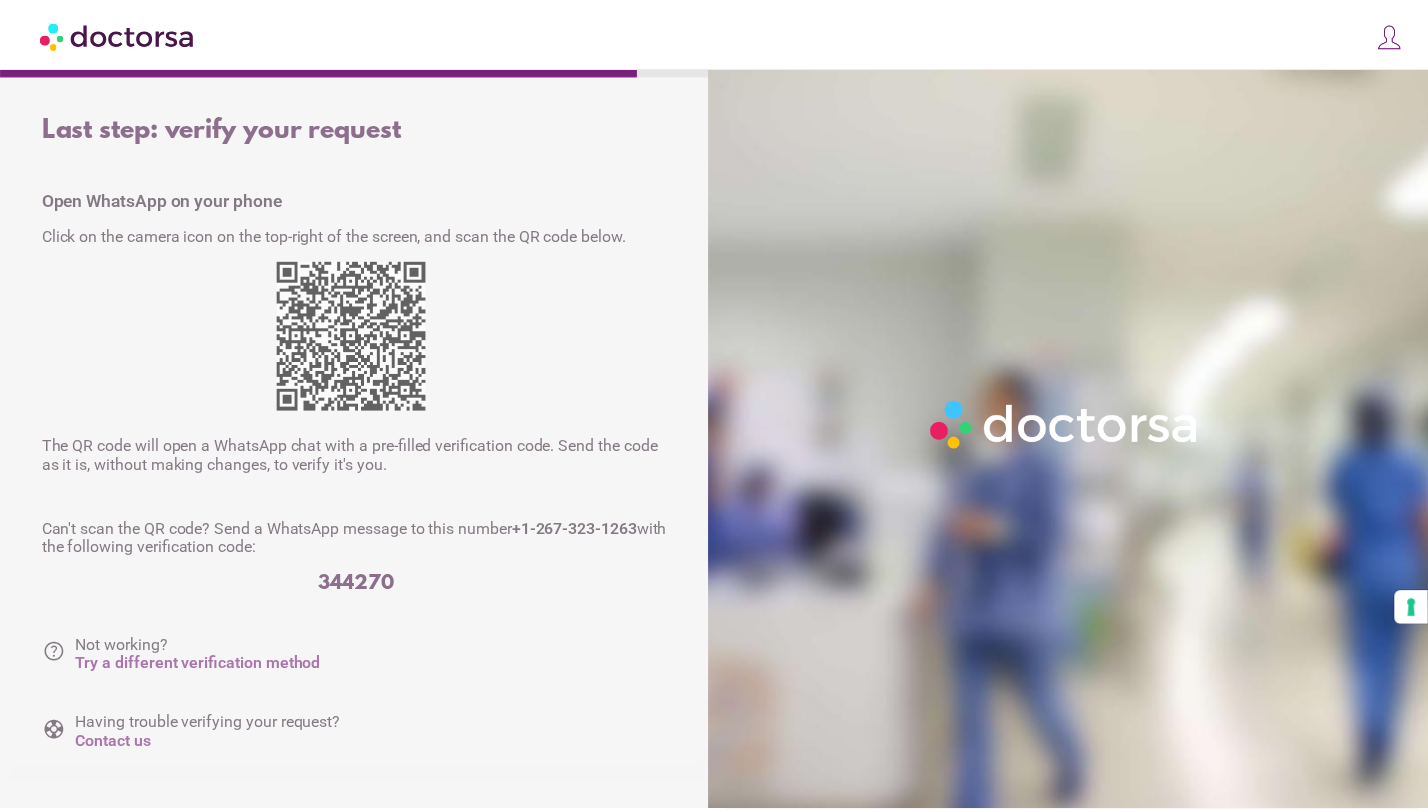 scroll, scrollTop: 0, scrollLeft: 0, axis: both 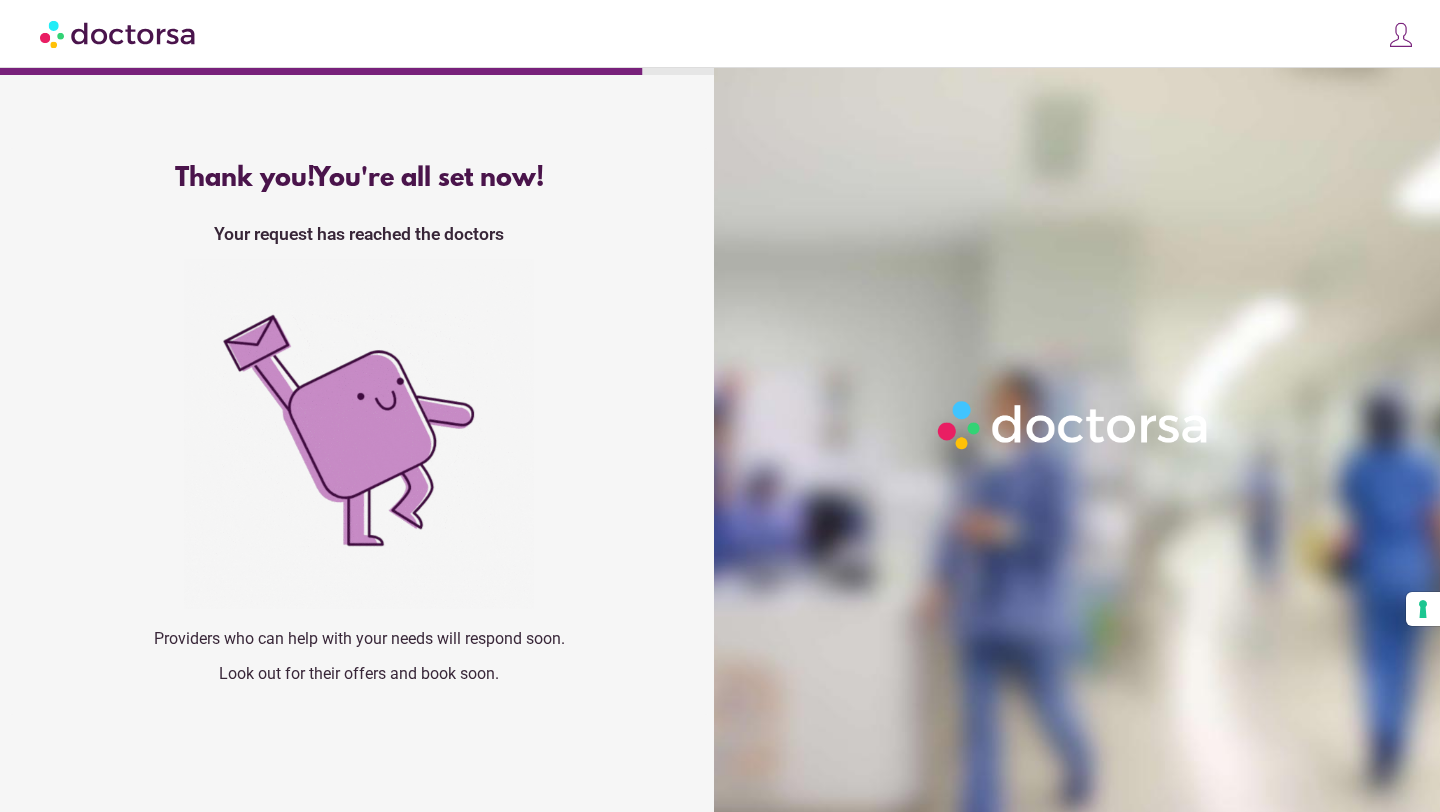 click at bounding box center [359, 434] 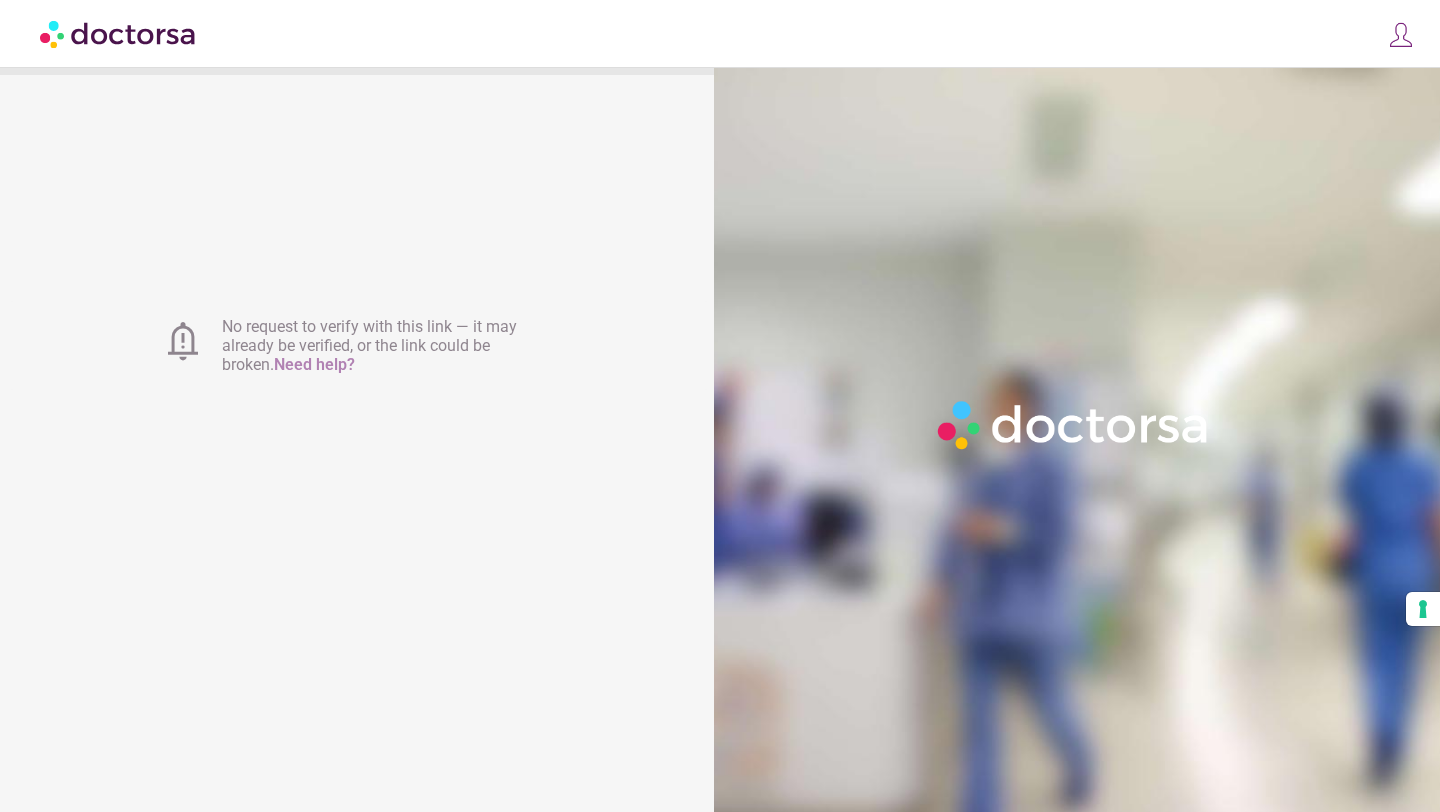 scroll, scrollTop: 0, scrollLeft: 0, axis: both 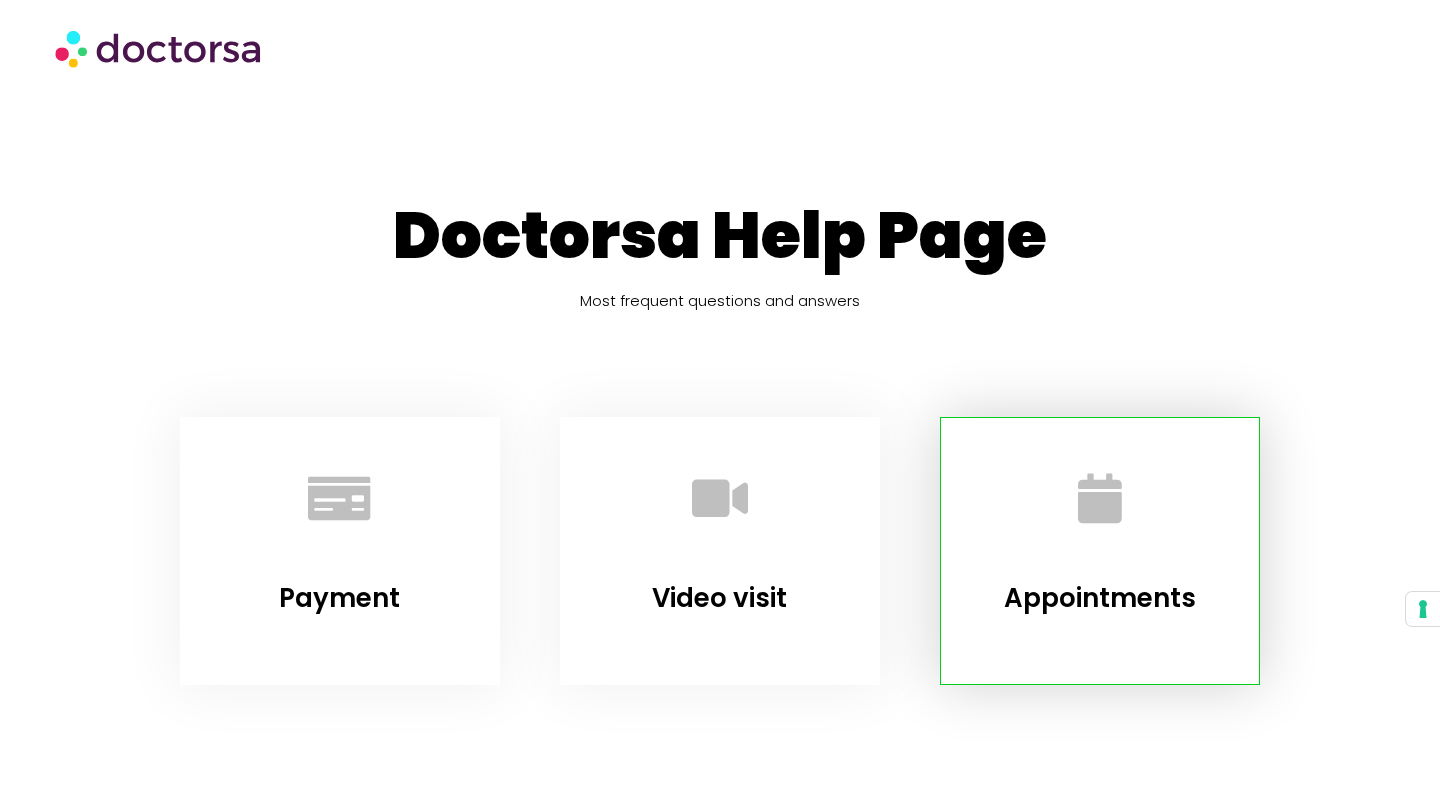 click at bounding box center [1100, 502] 